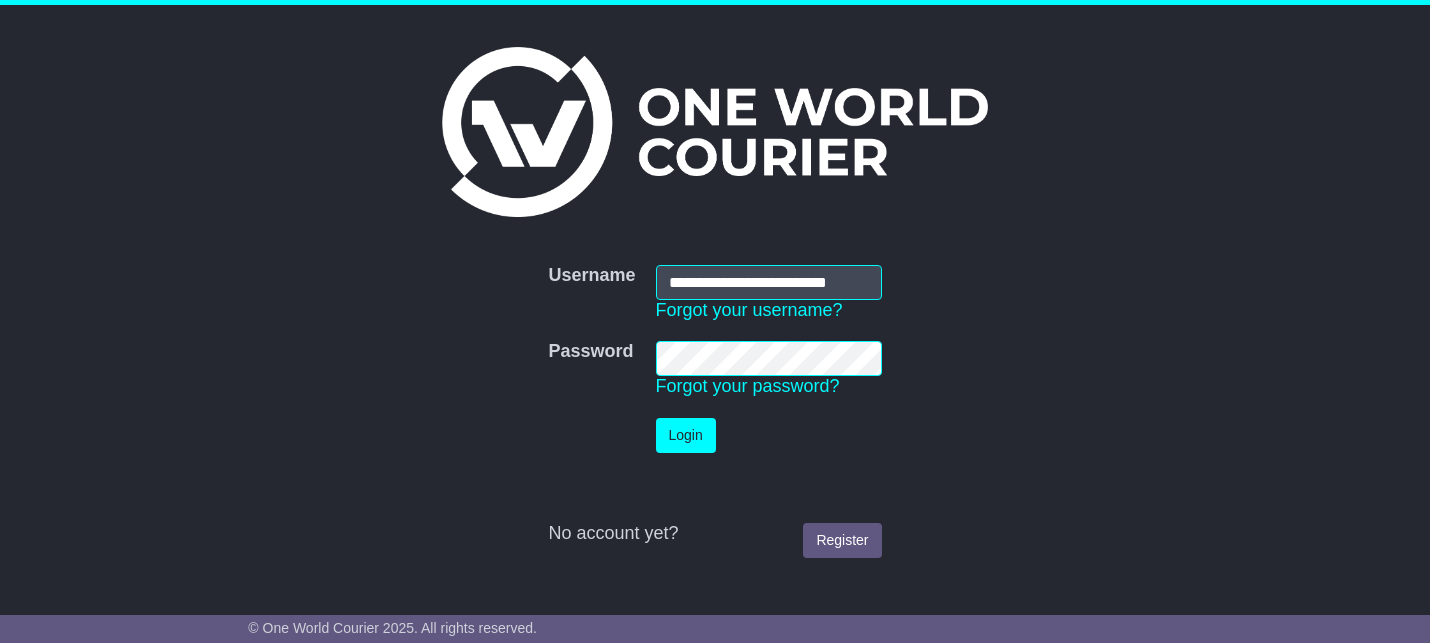scroll, scrollTop: 0, scrollLeft: 0, axis: both 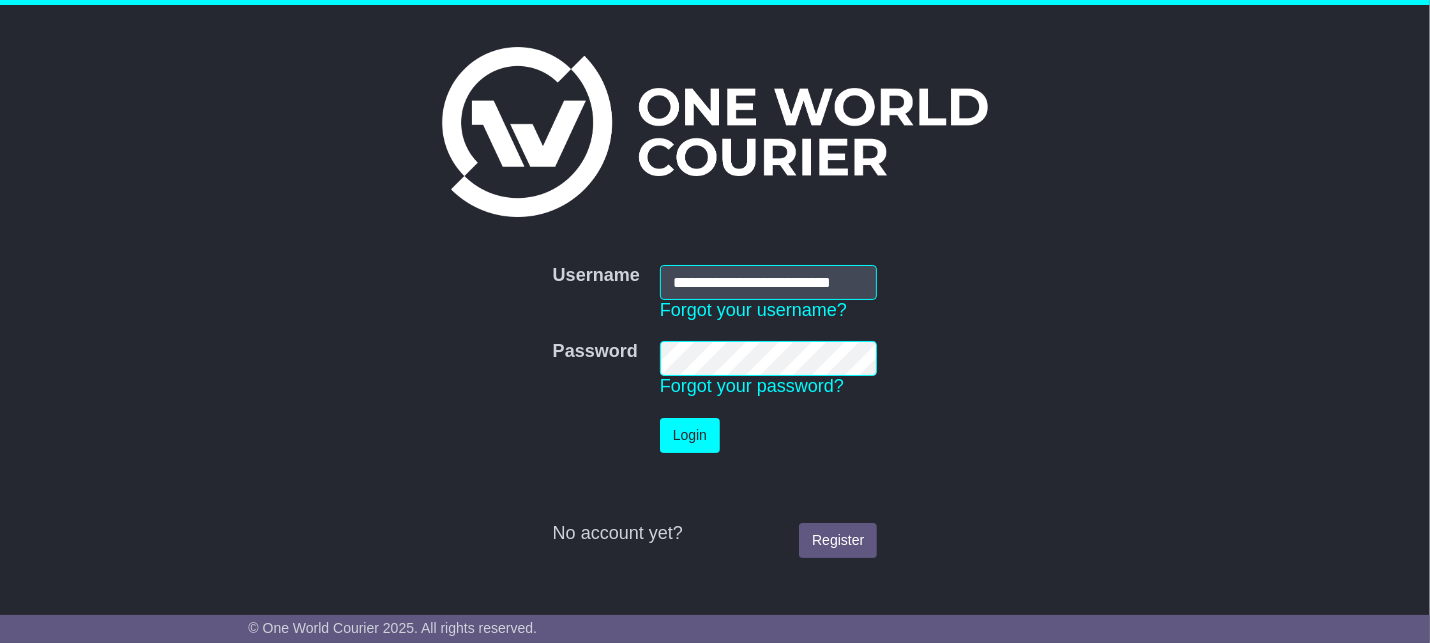 type on "**********" 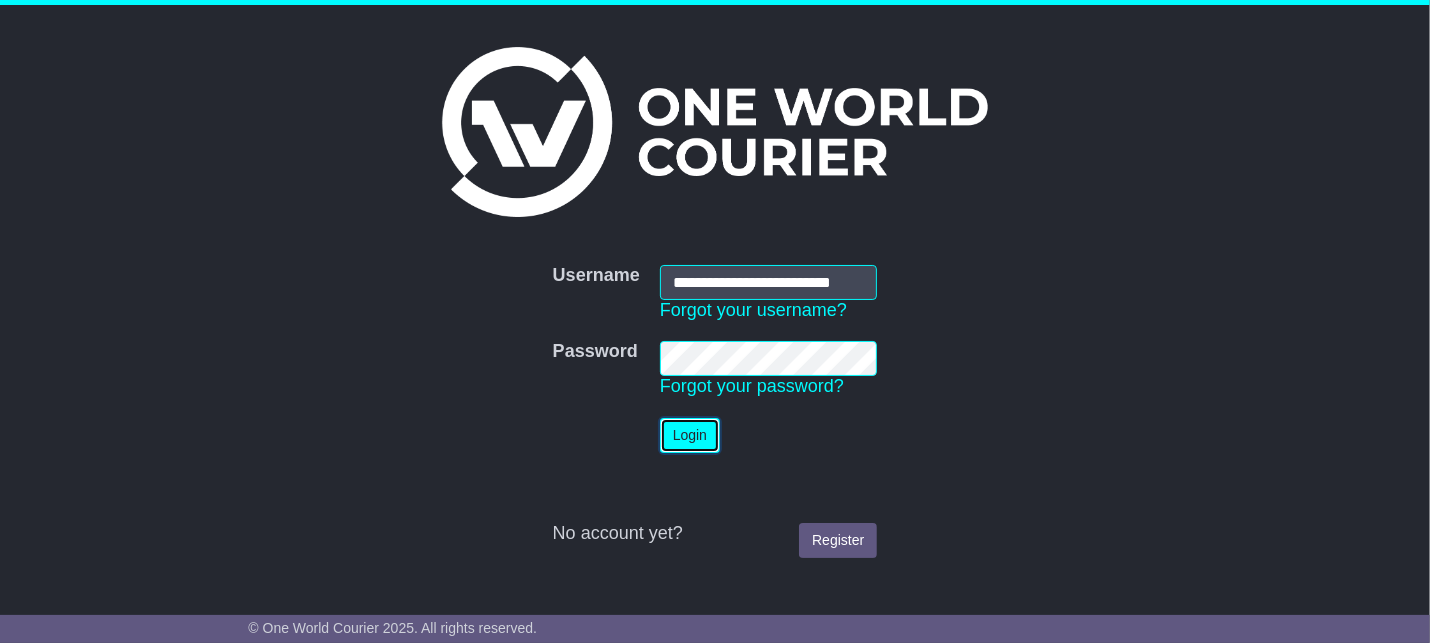 click on "Login" at bounding box center (690, 435) 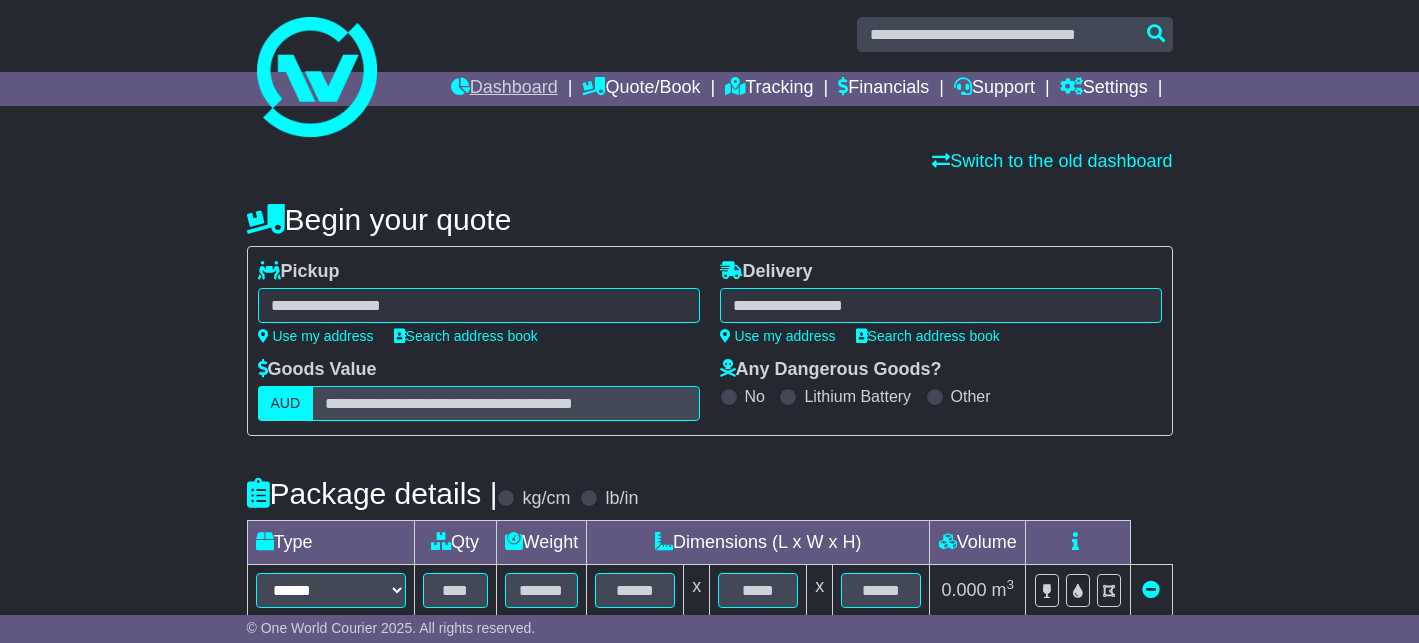 scroll, scrollTop: 16, scrollLeft: 0, axis: vertical 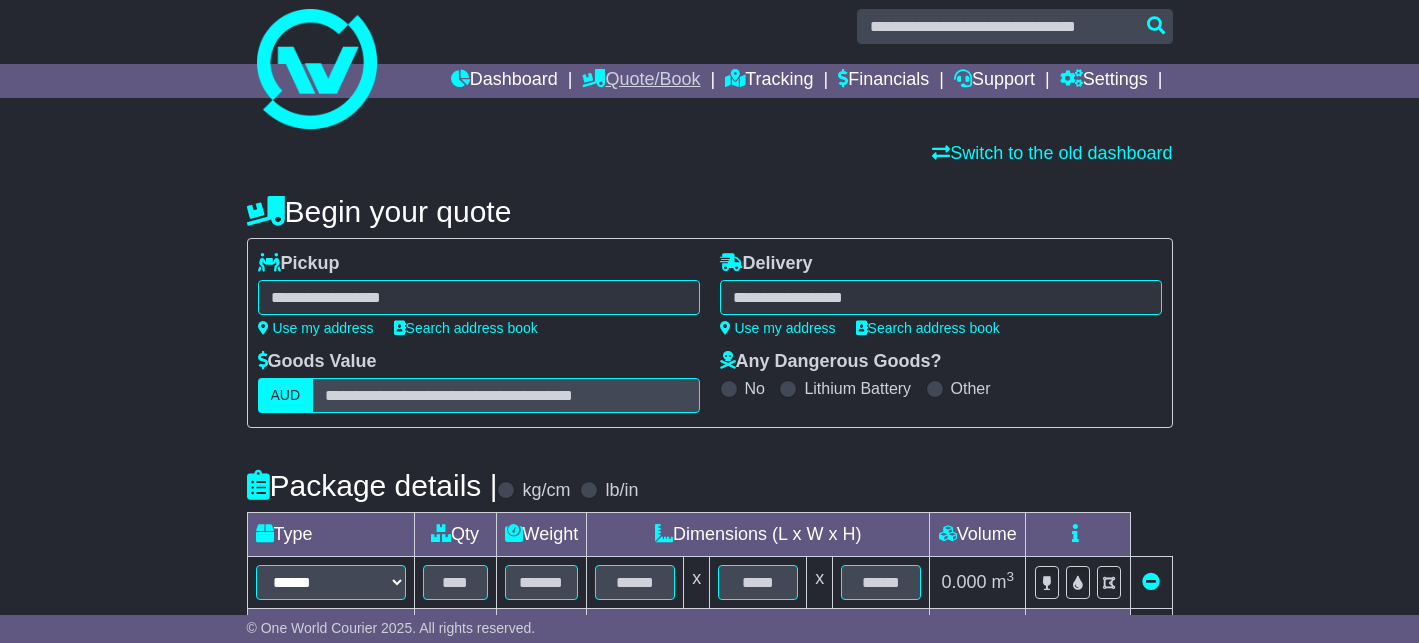 click on "Quote/Book" at bounding box center (641, 81) 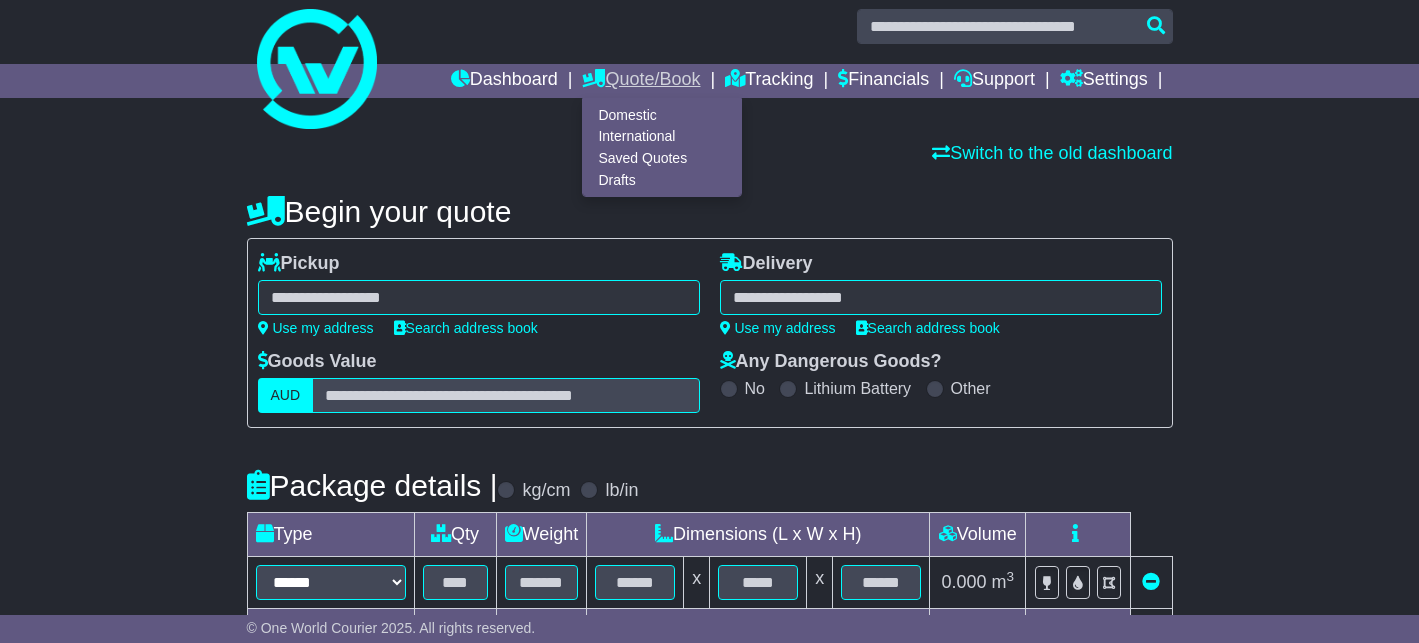 click on "Quote/Book" at bounding box center (641, 81) 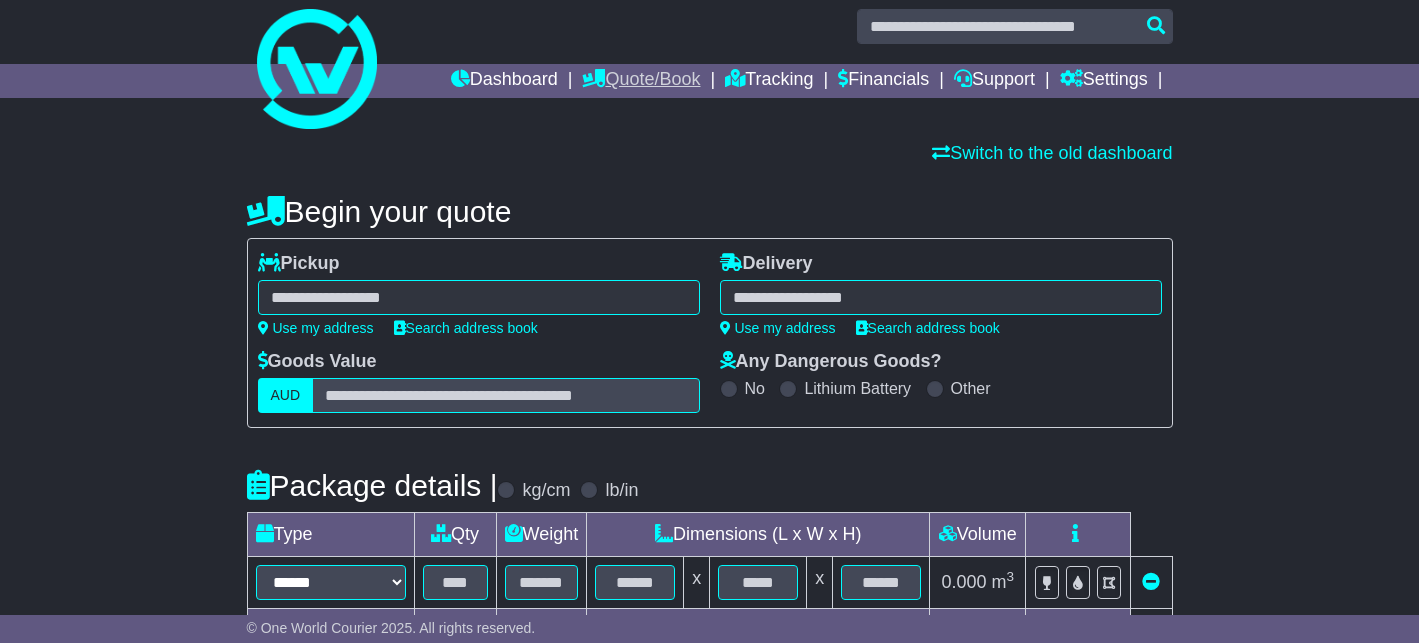 click on "Quote/Book" at bounding box center [641, 81] 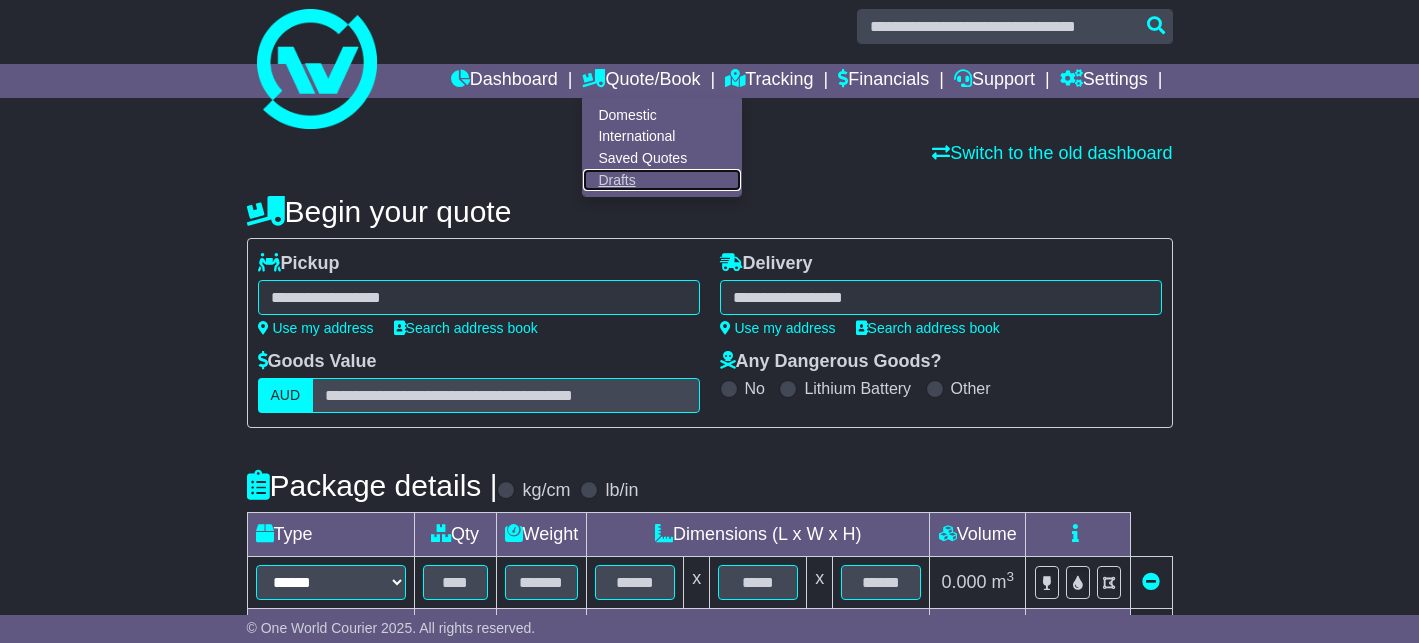 click on "Drafts" at bounding box center [662, 180] 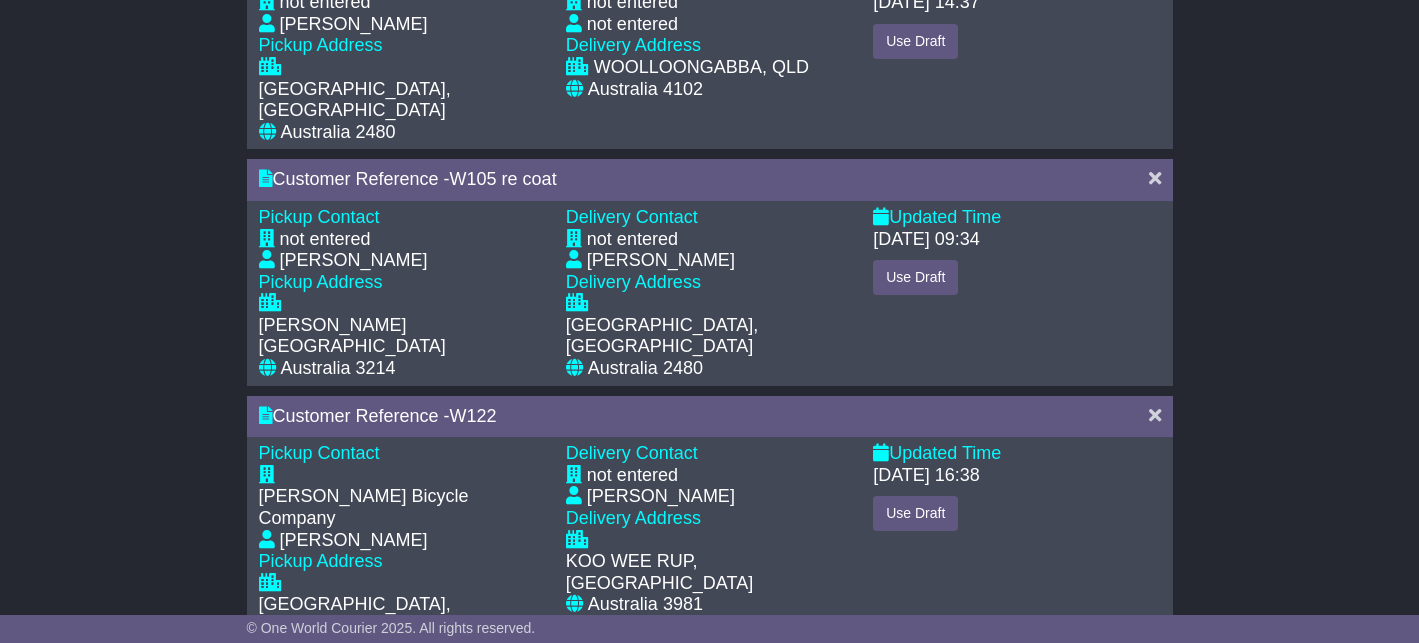 scroll, scrollTop: 500, scrollLeft: 0, axis: vertical 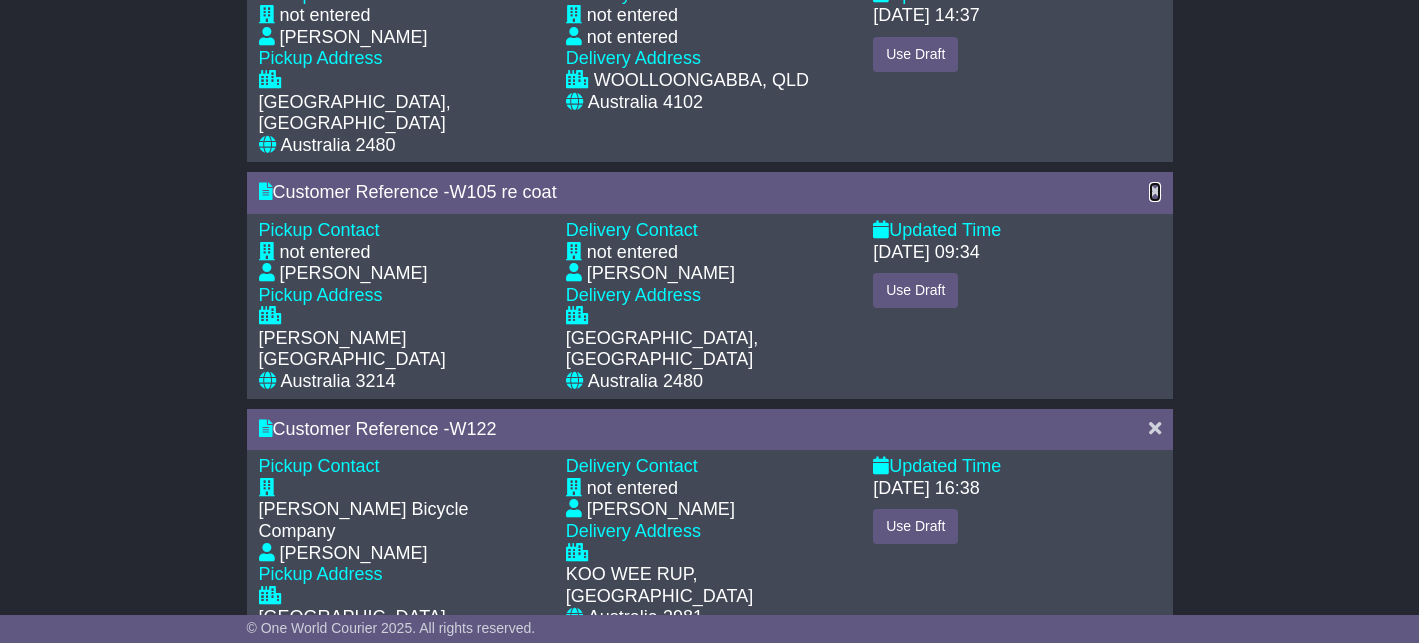 click at bounding box center [1155, 191] 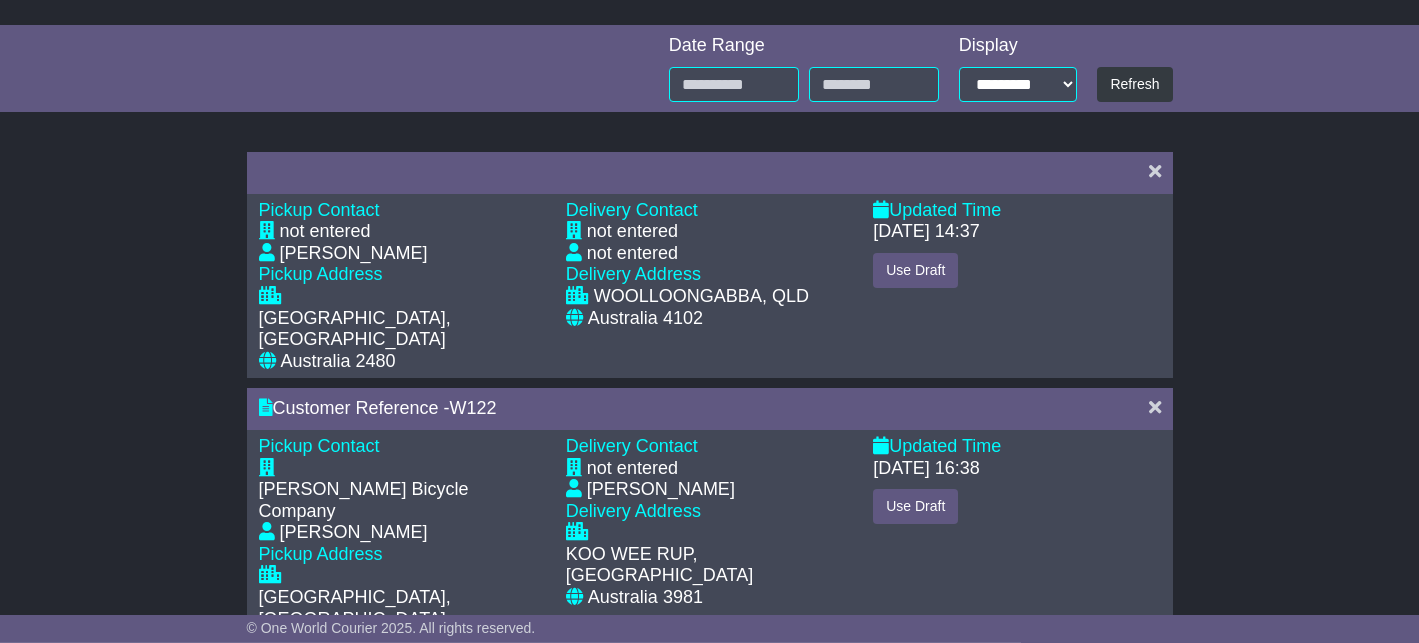 scroll, scrollTop: 422, scrollLeft: 0, axis: vertical 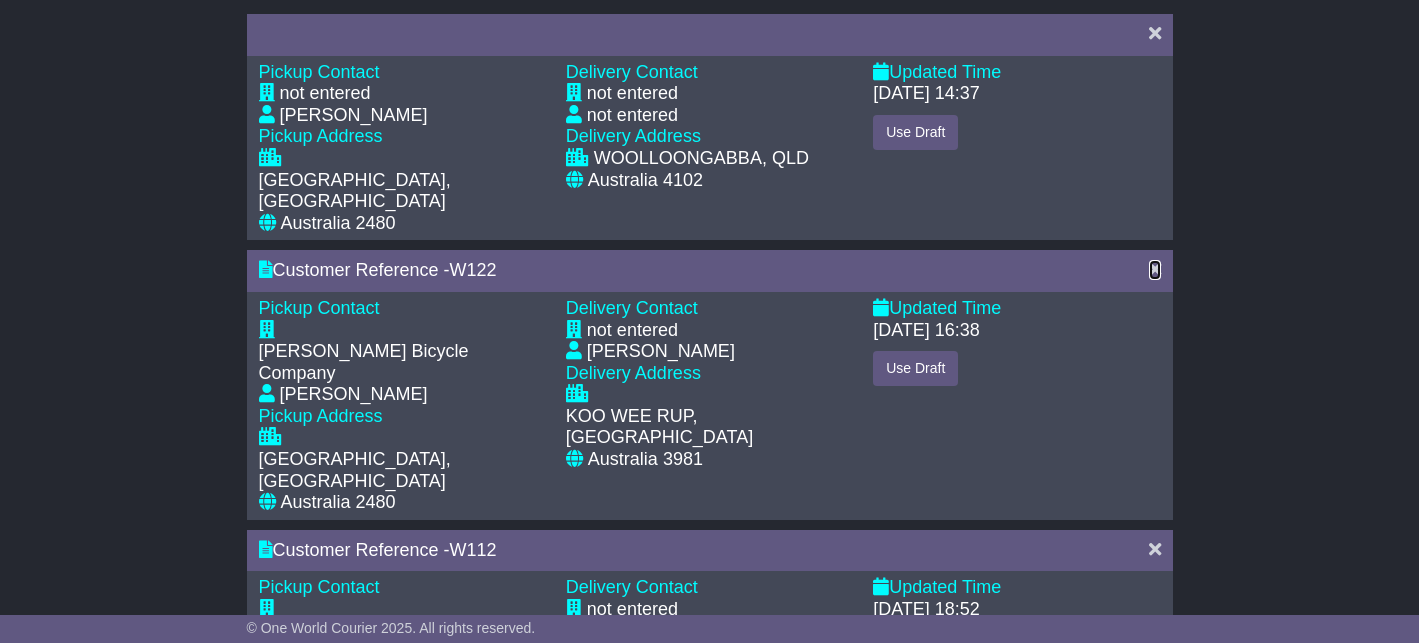 click at bounding box center [1155, 269] 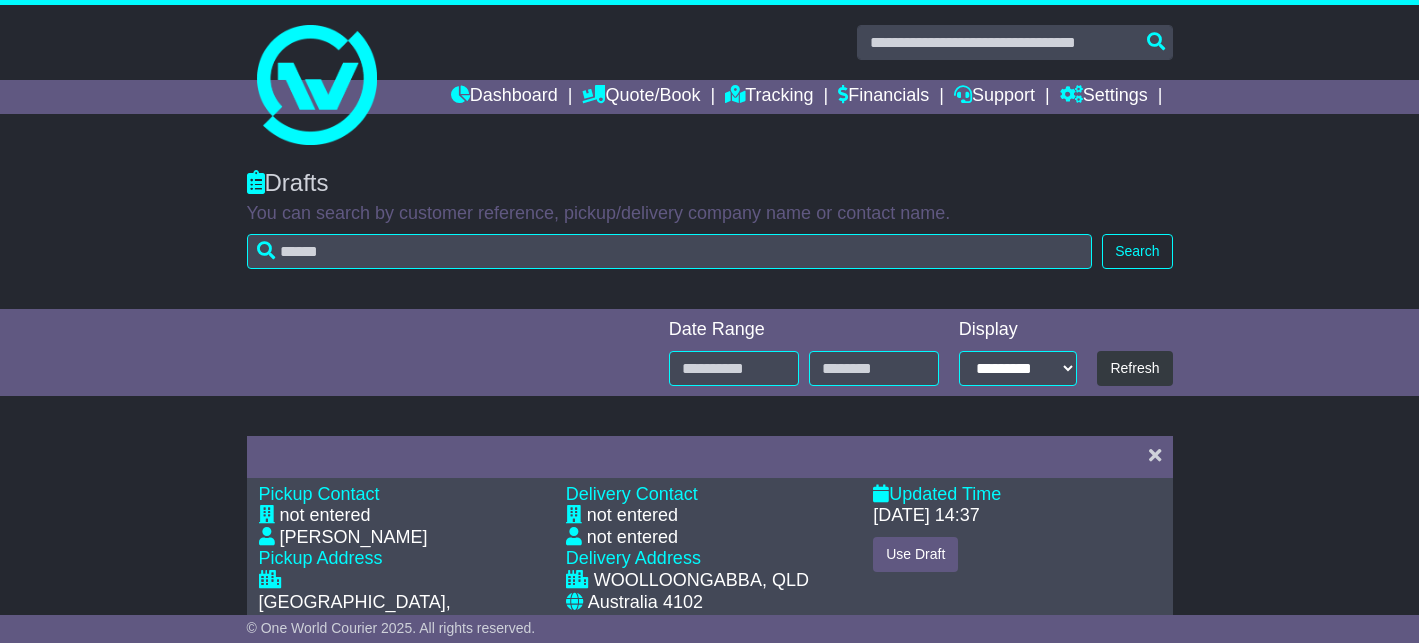 scroll, scrollTop: 229, scrollLeft: 0, axis: vertical 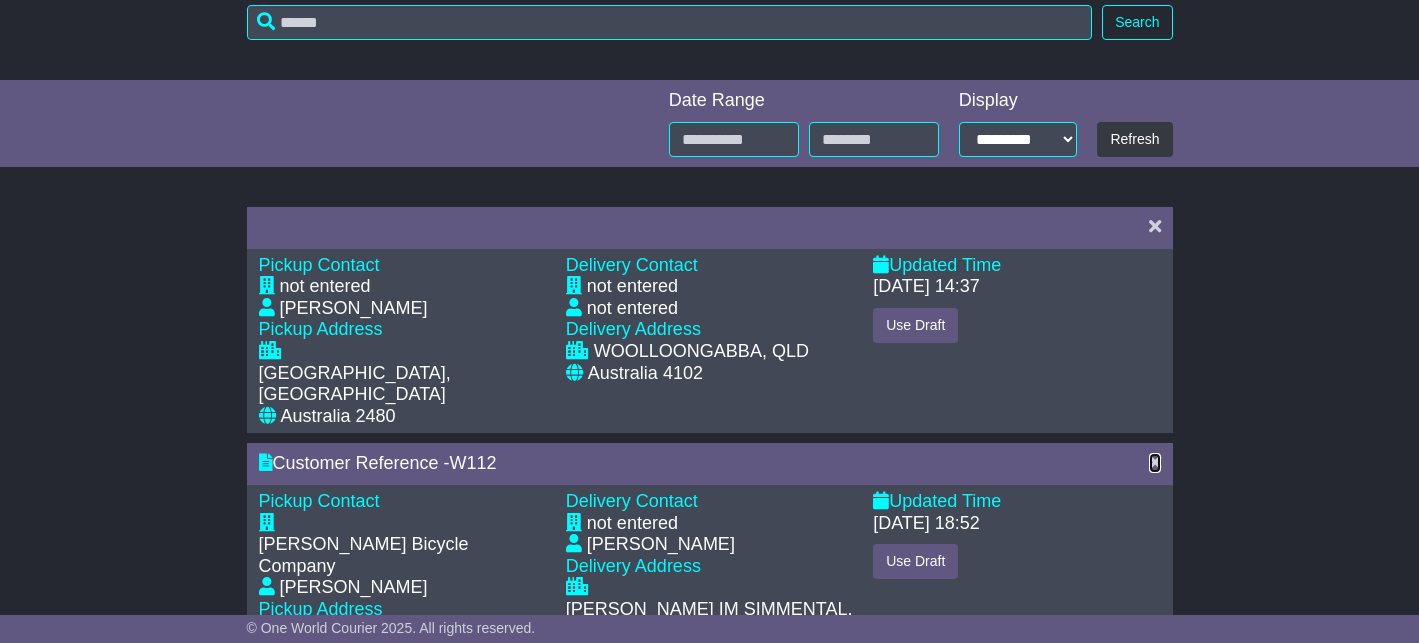 click at bounding box center [1155, 462] 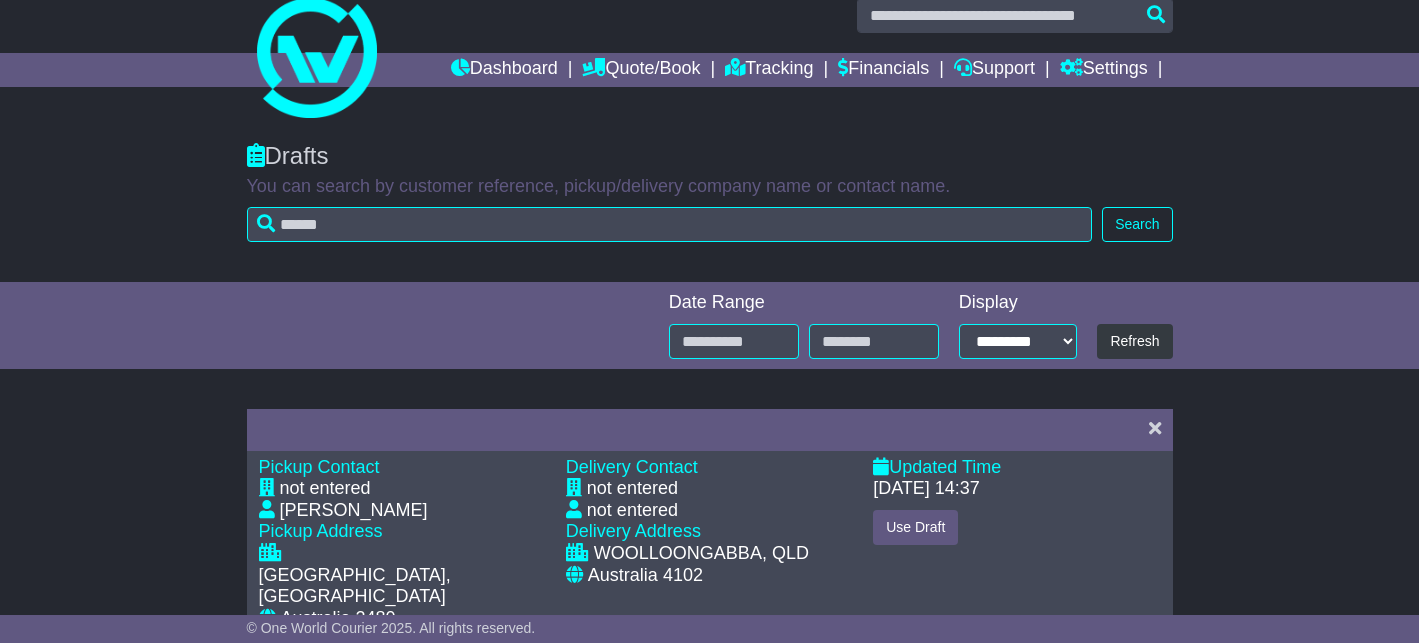 scroll, scrollTop: 36, scrollLeft: 0, axis: vertical 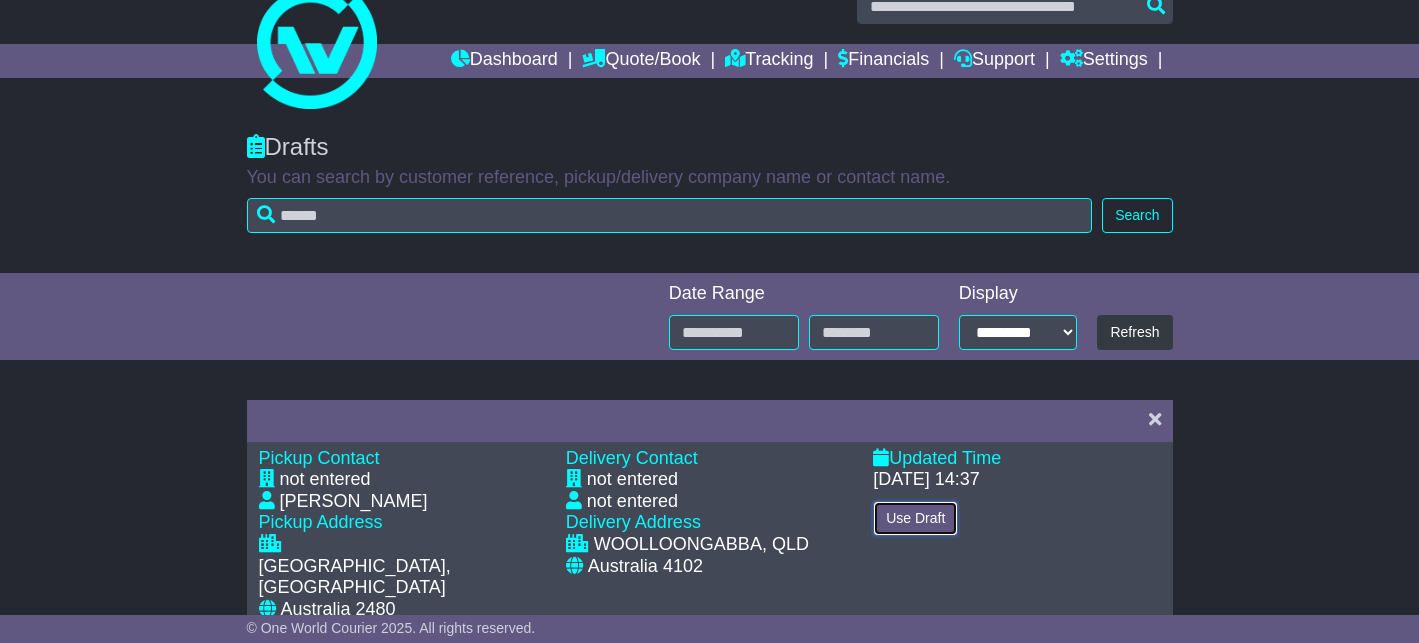 click on "Use Draft" at bounding box center [915, 518] 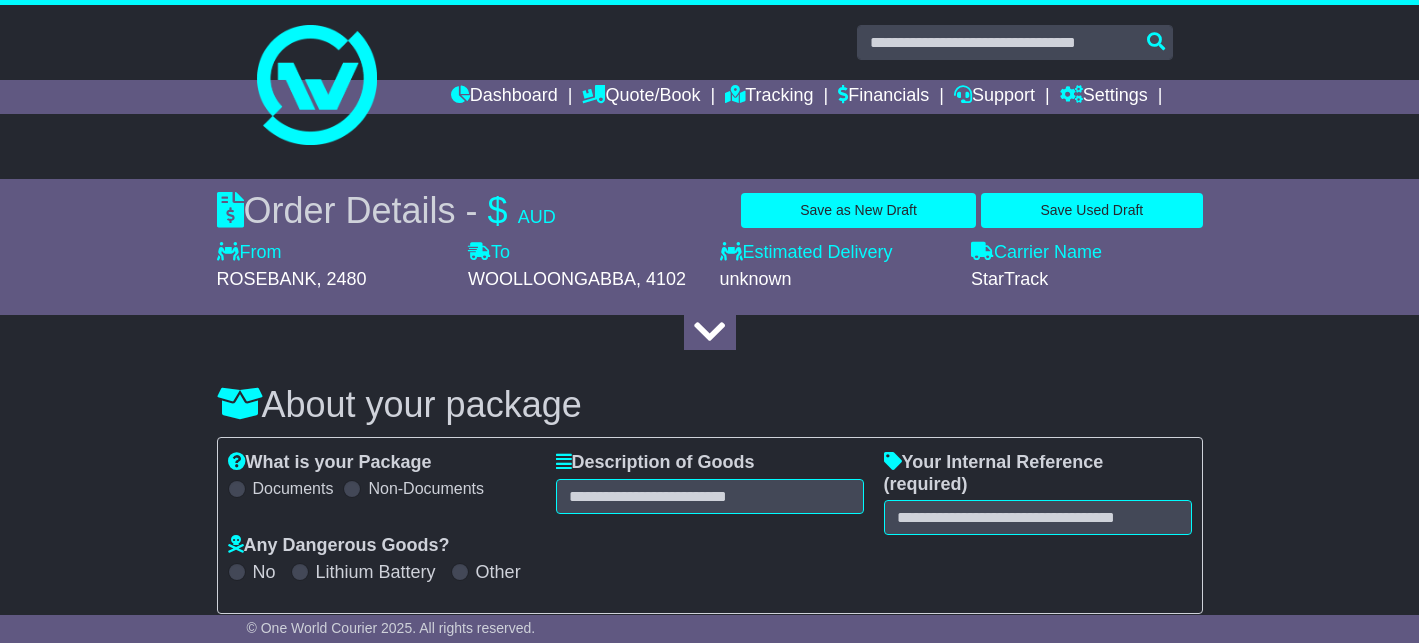 select on "*****" 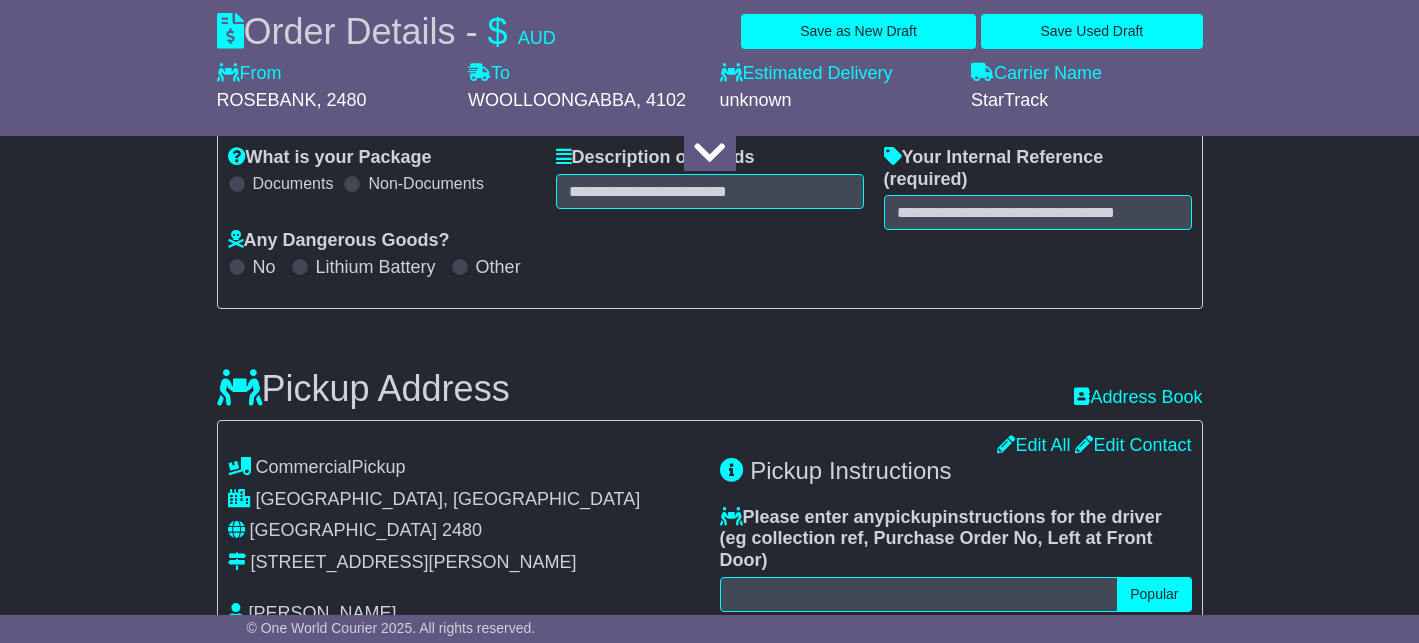 scroll, scrollTop: 231, scrollLeft: 0, axis: vertical 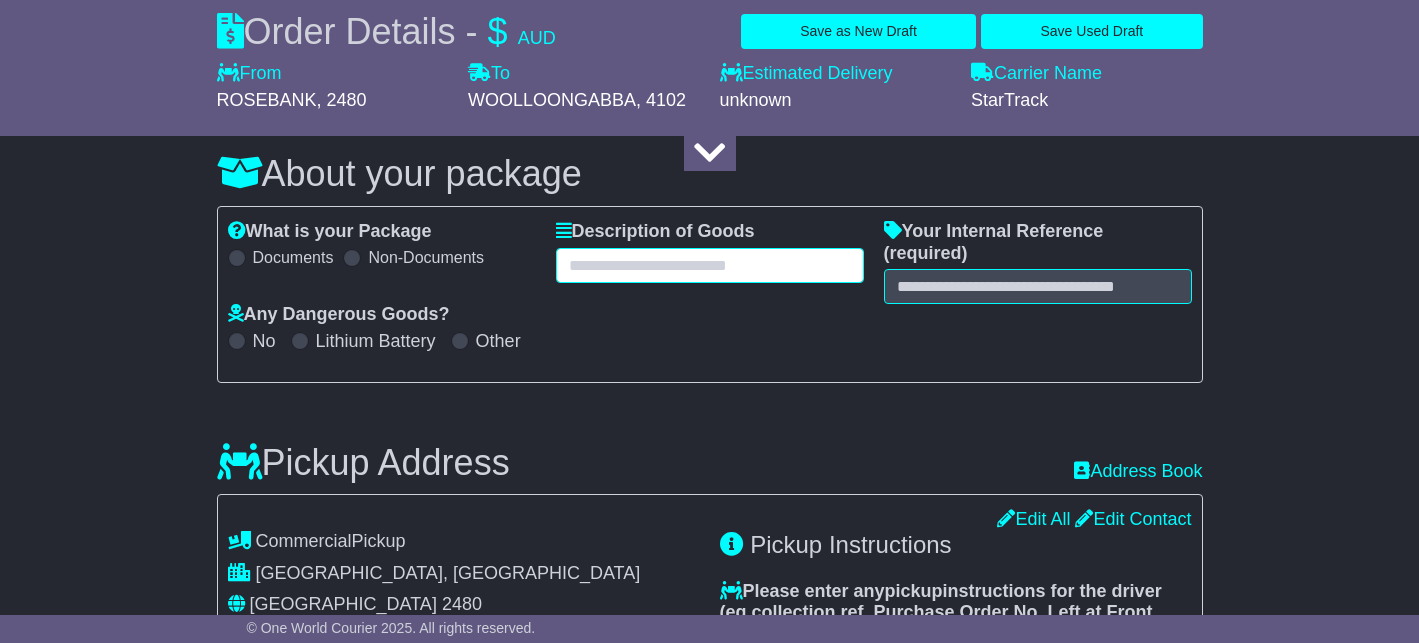 click at bounding box center (710, 265) 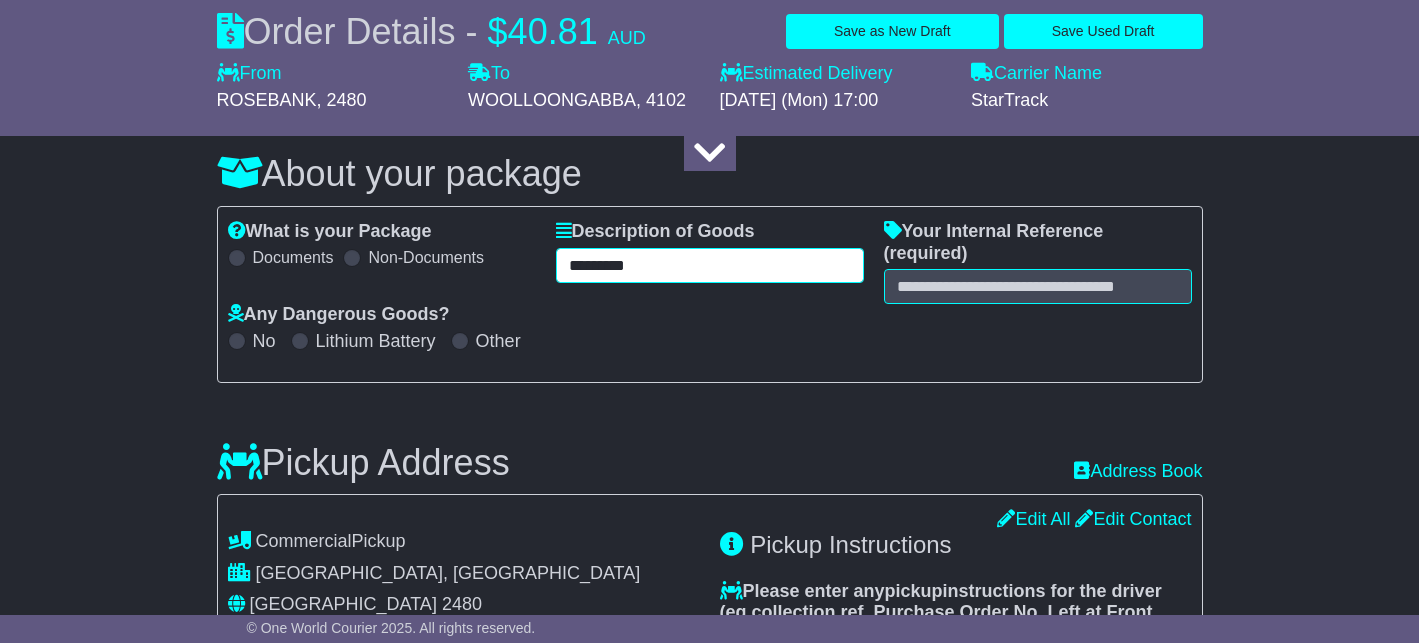 type on "*********" 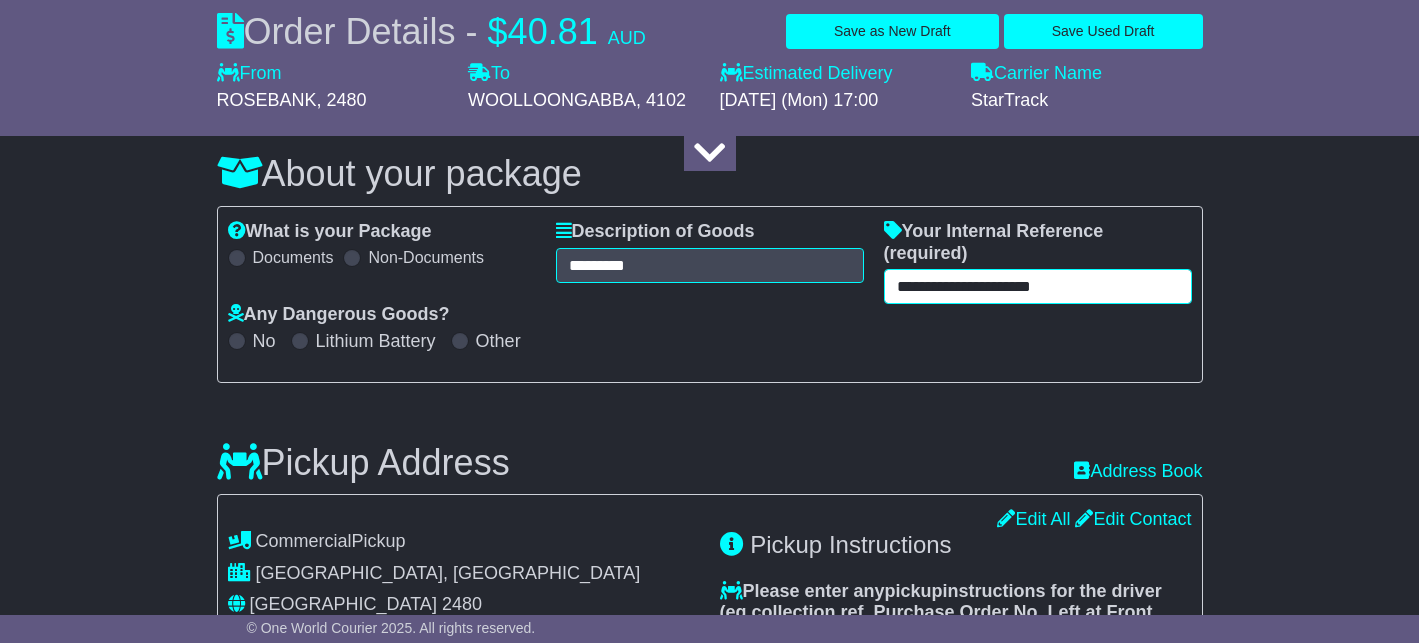 click on "**********" at bounding box center (1038, 286) 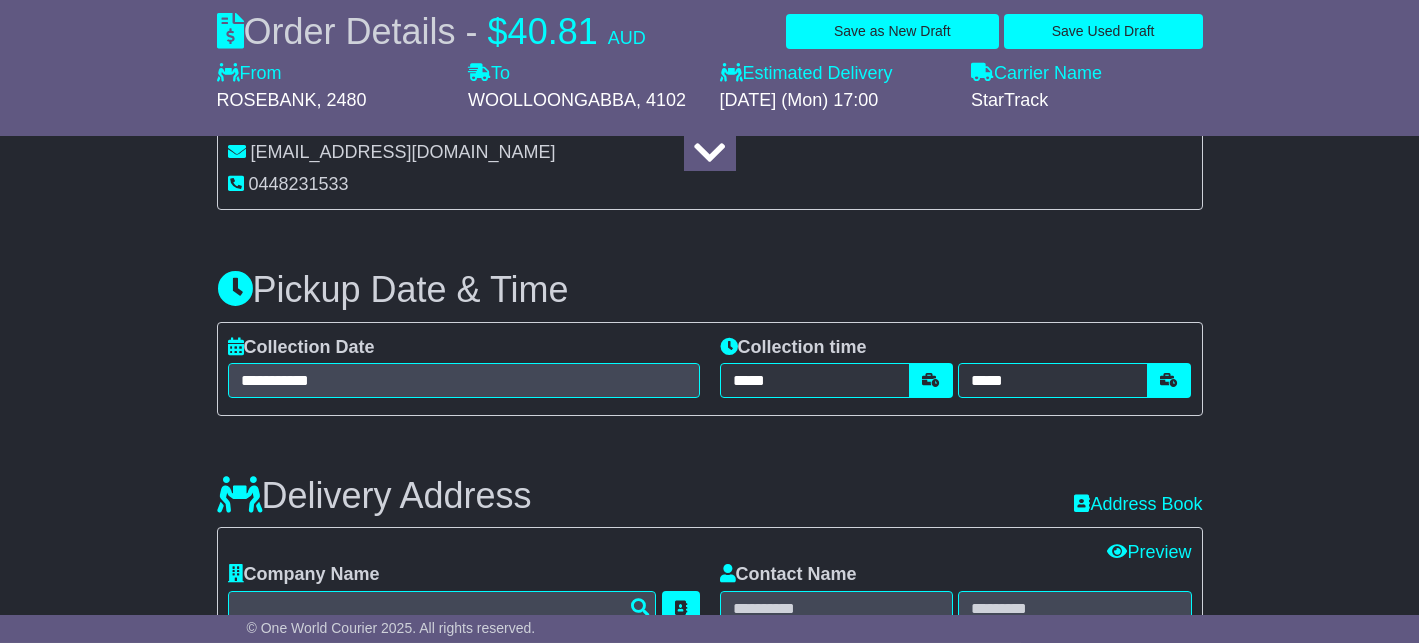 scroll, scrollTop: 841, scrollLeft: 0, axis: vertical 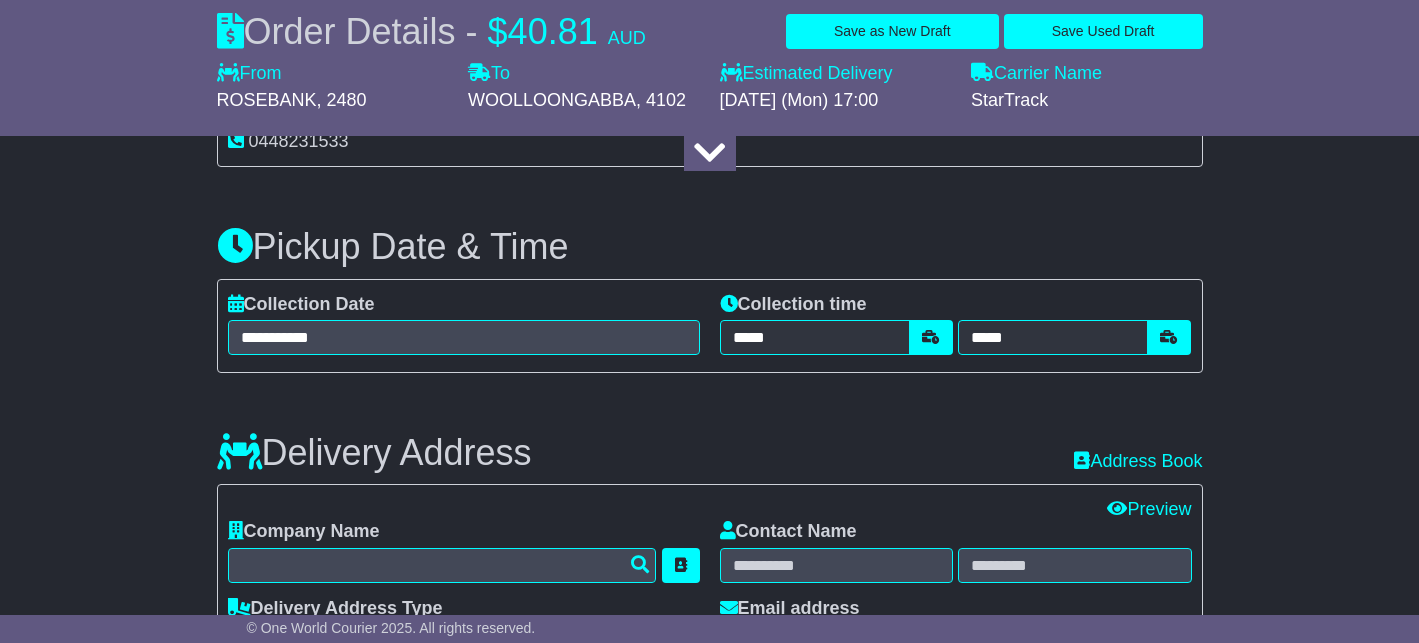 type on "**********" 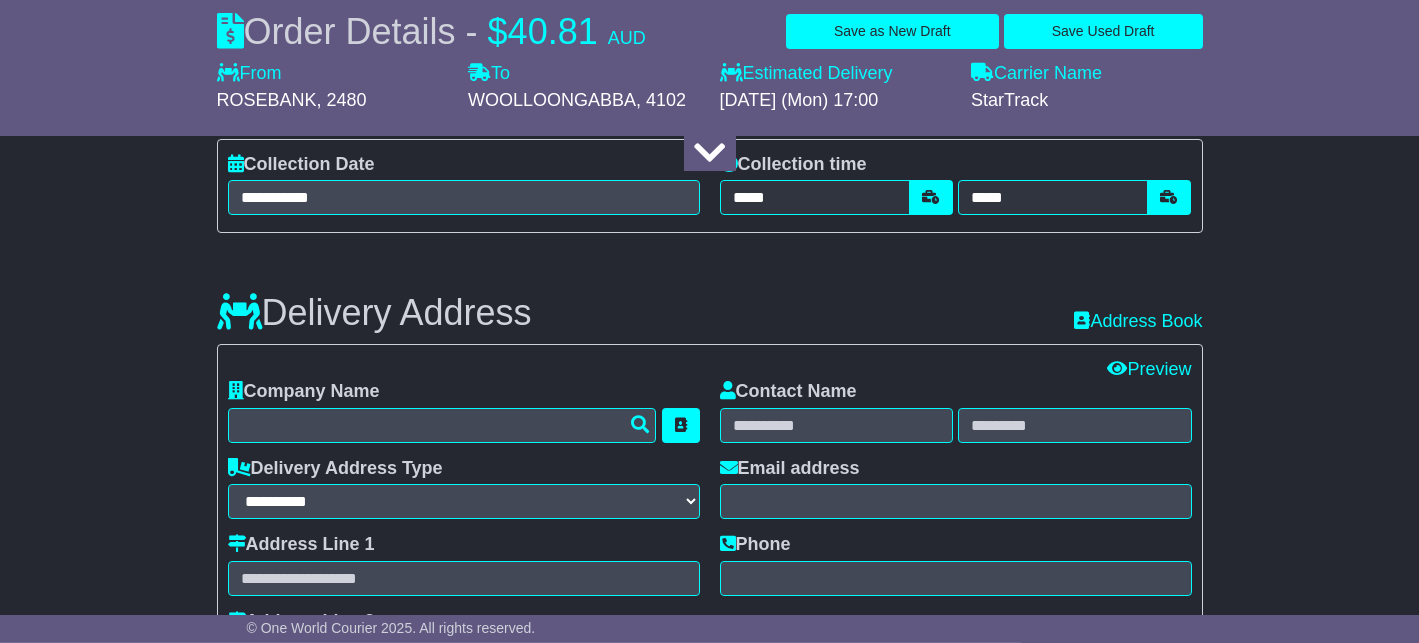 scroll, scrollTop: 907, scrollLeft: 0, axis: vertical 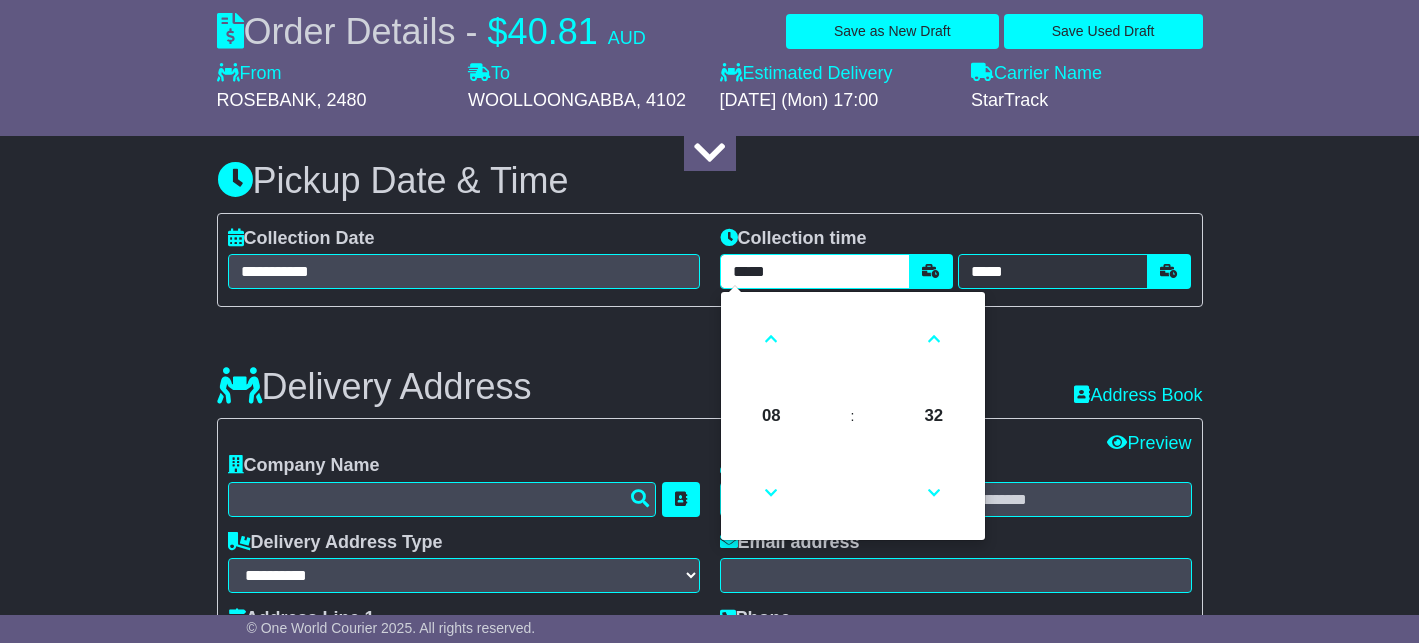 click on "*****" at bounding box center [815, 271] 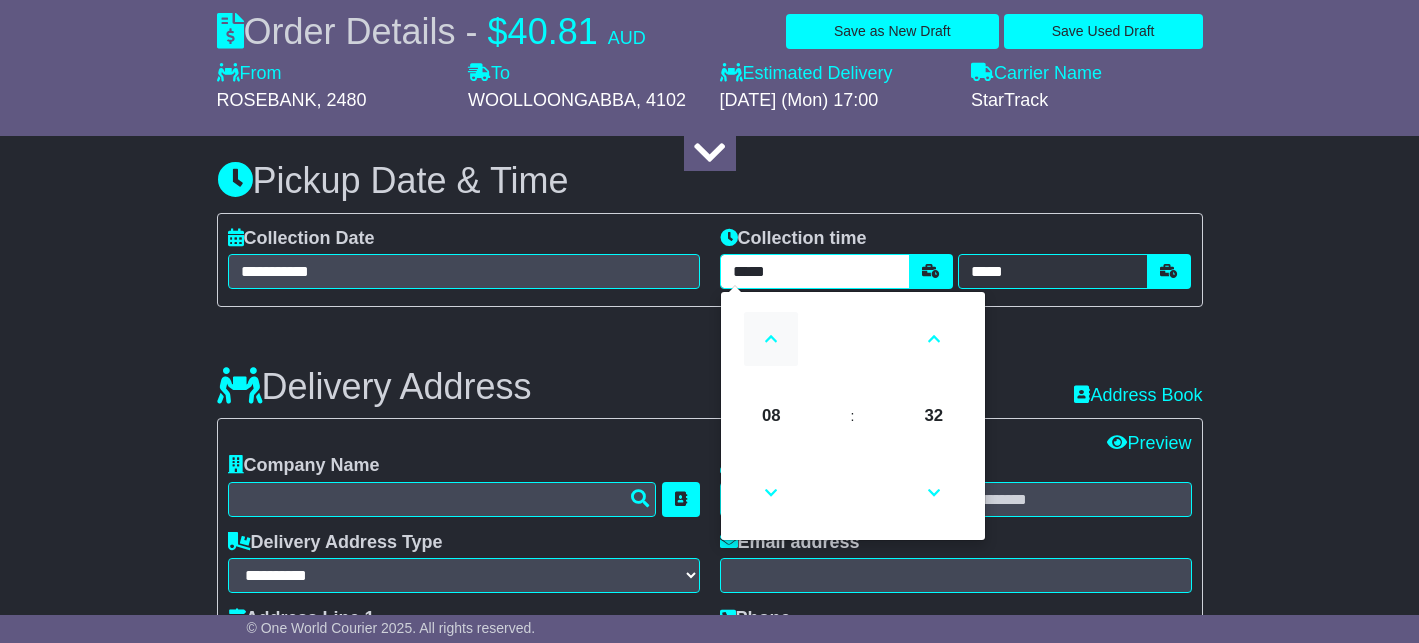 click at bounding box center [771, 339] 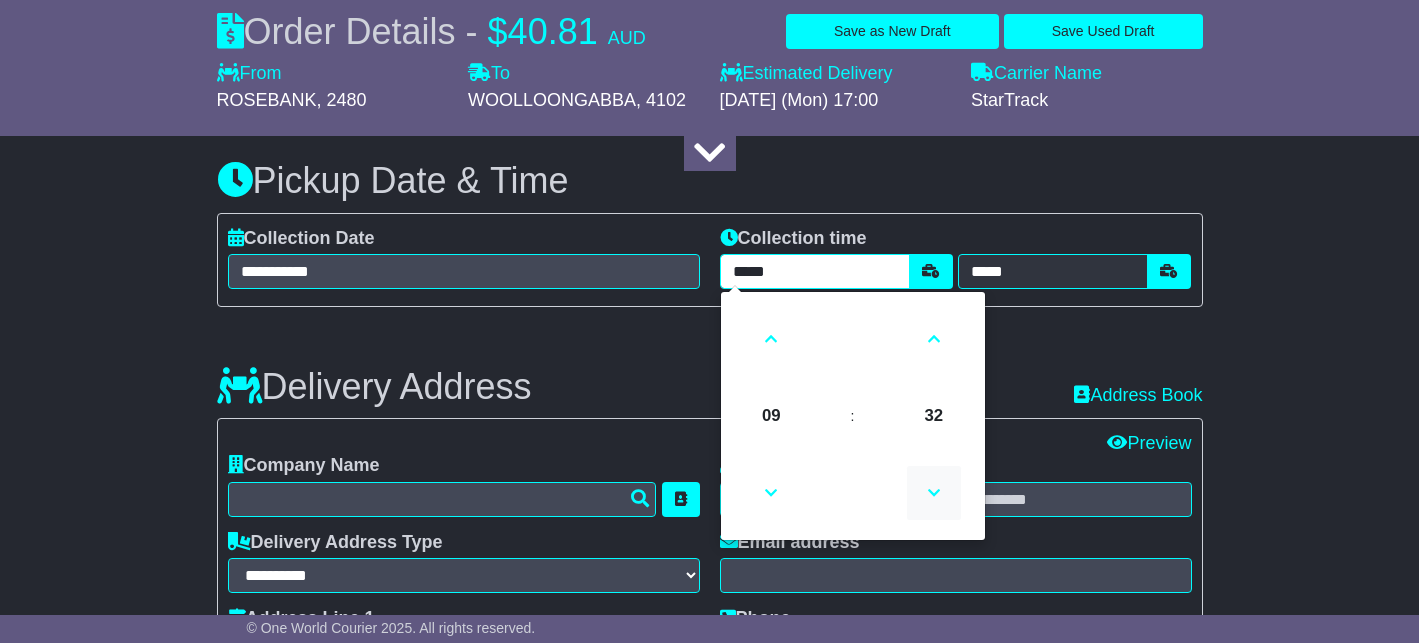 click at bounding box center (934, 493) 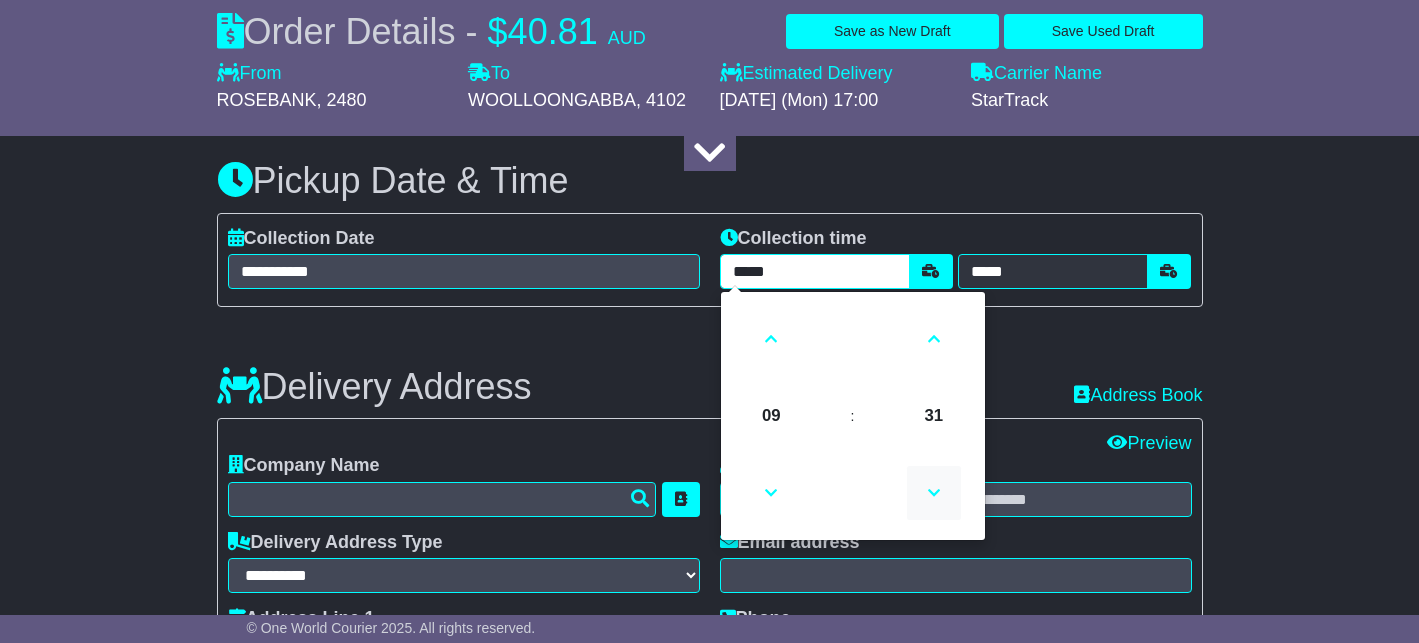 click at bounding box center (934, 493) 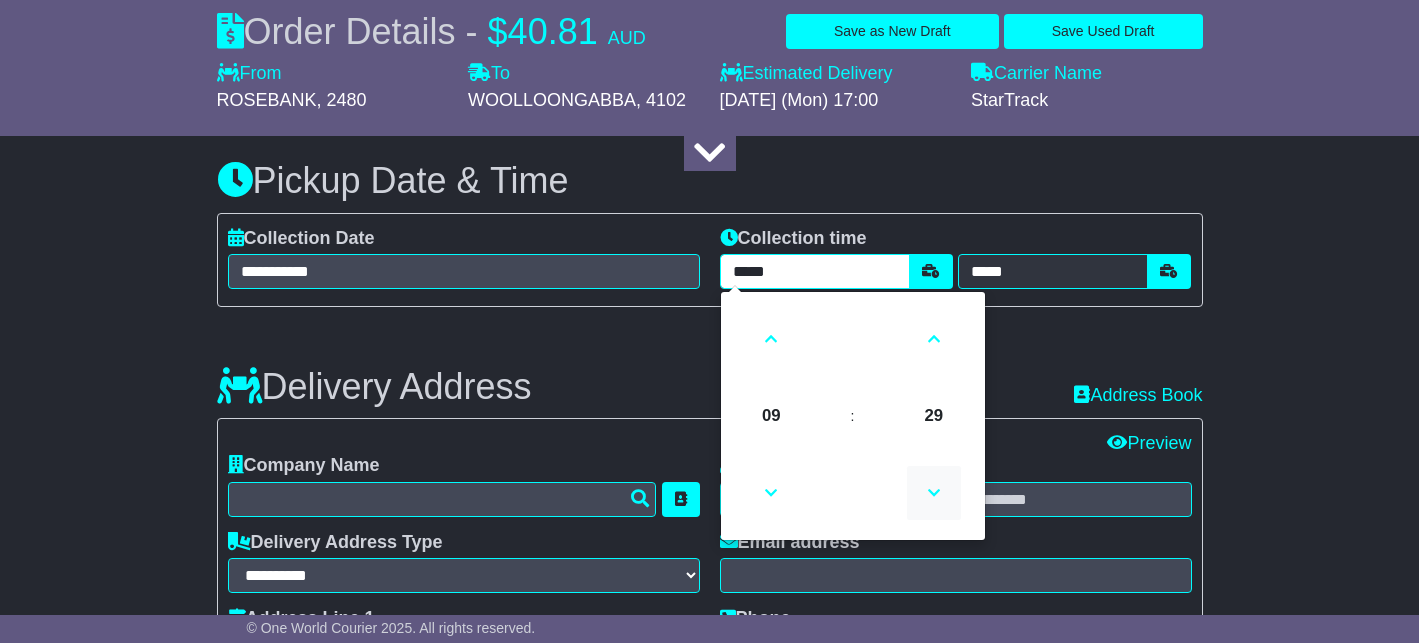 click at bounding box center [934, 493] 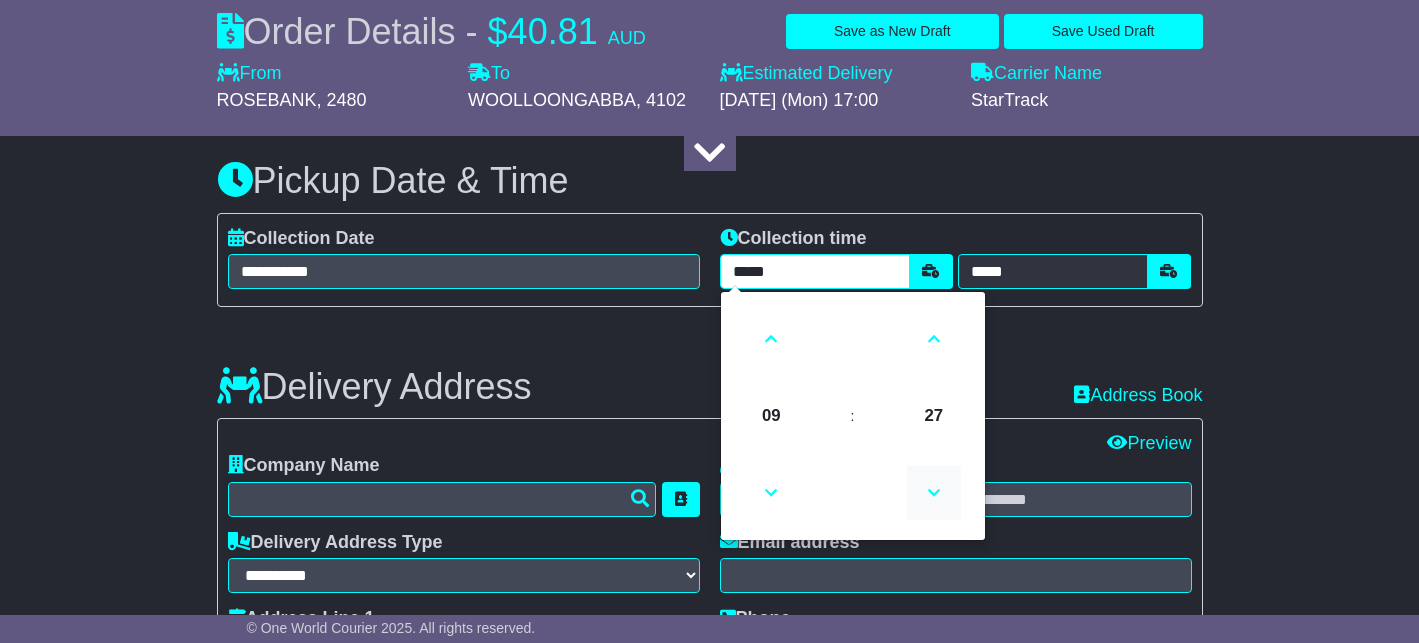 click at bounding box center (934, 493) 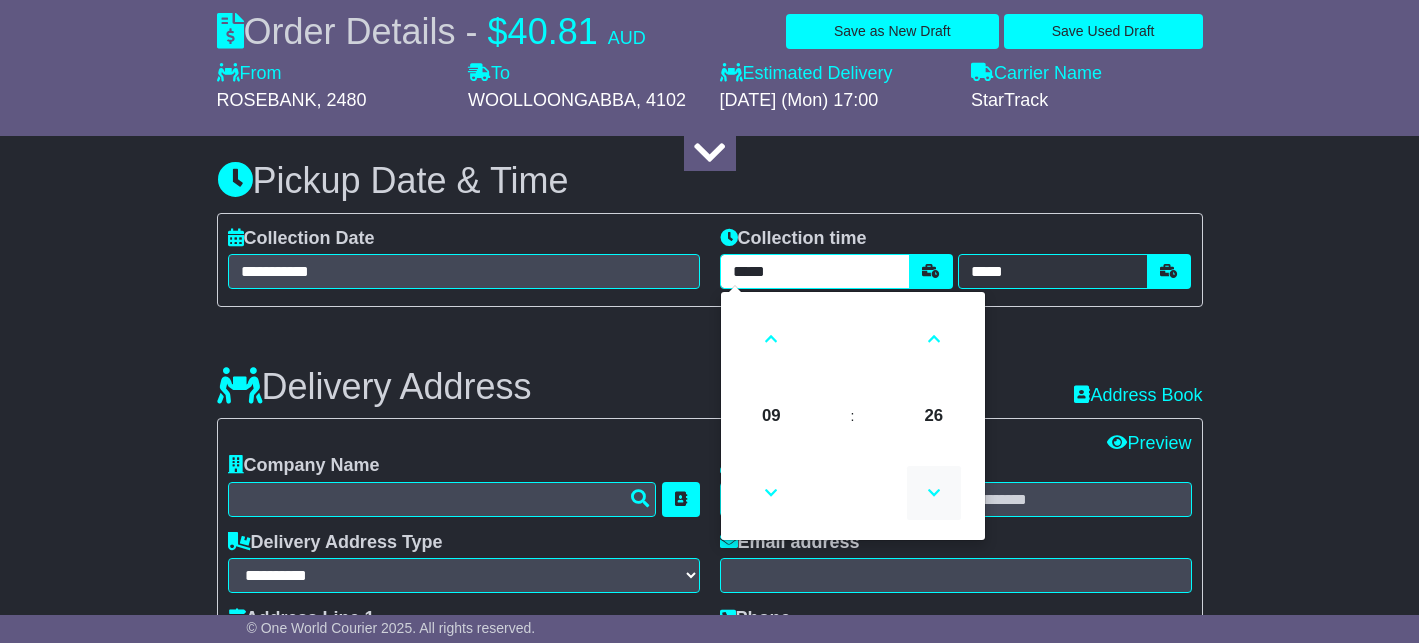 click at bounding box center (934, 493) 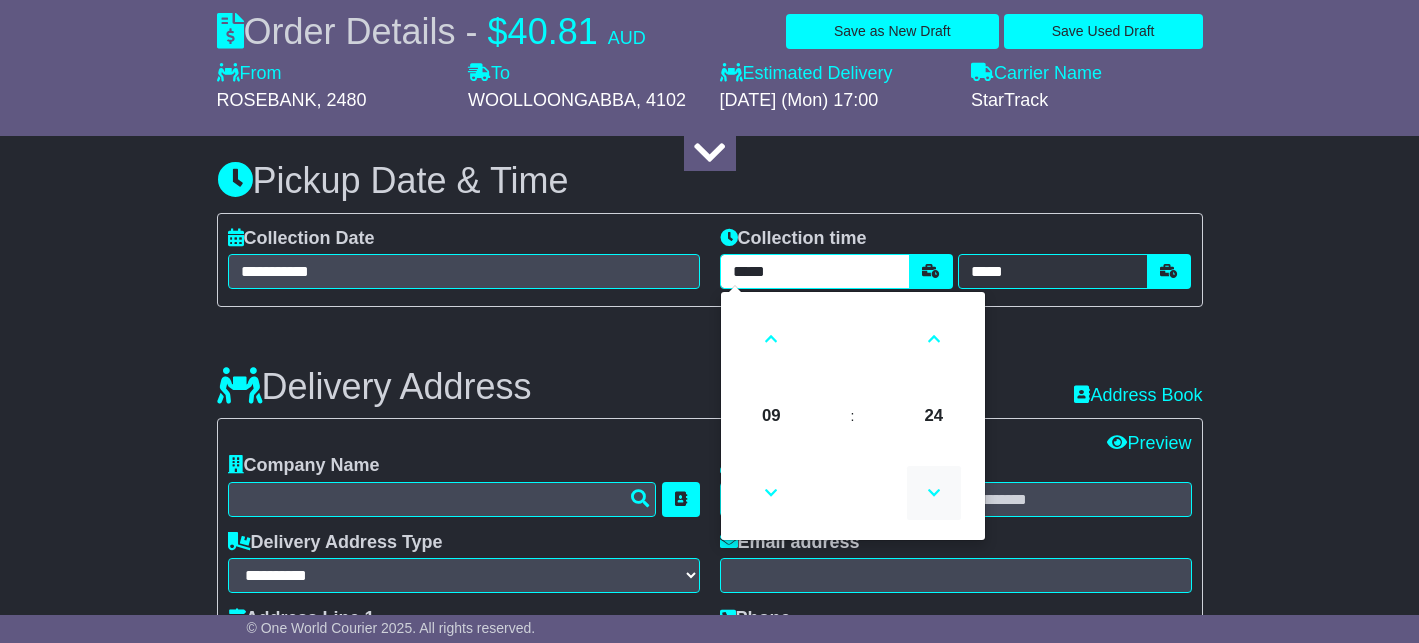 click at bounding box center [934, 493] 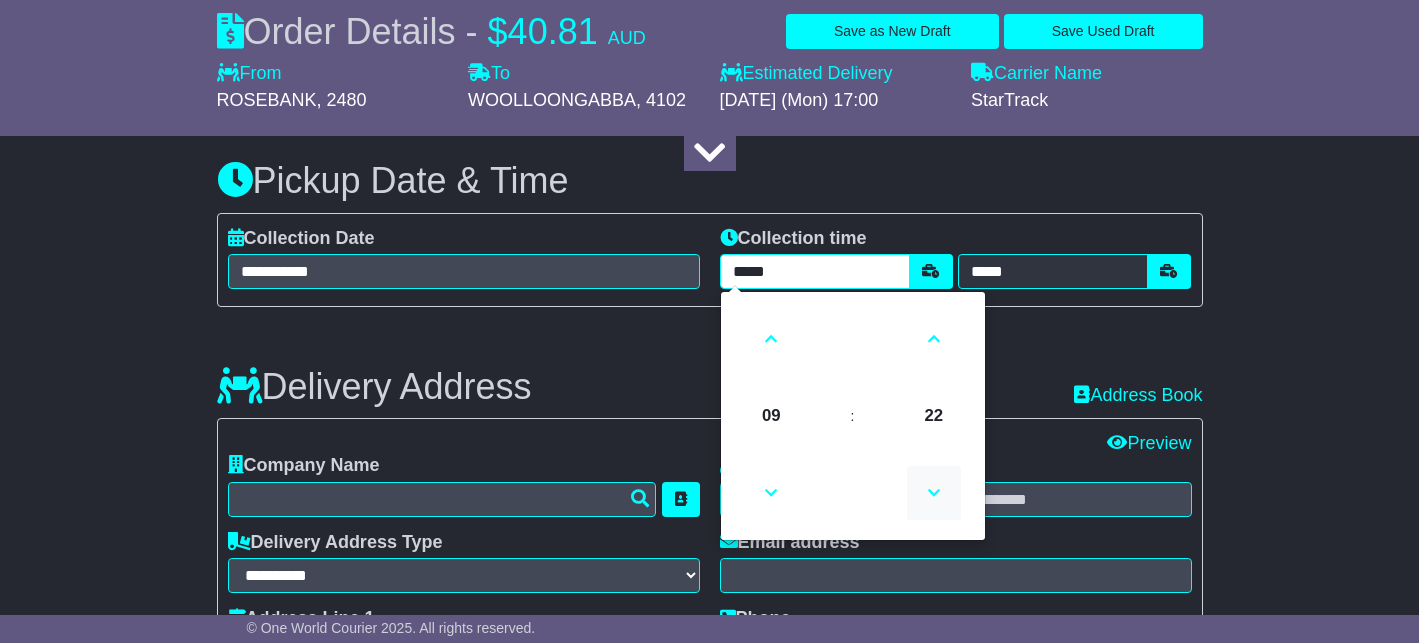 click at bounding box center [934, 493] 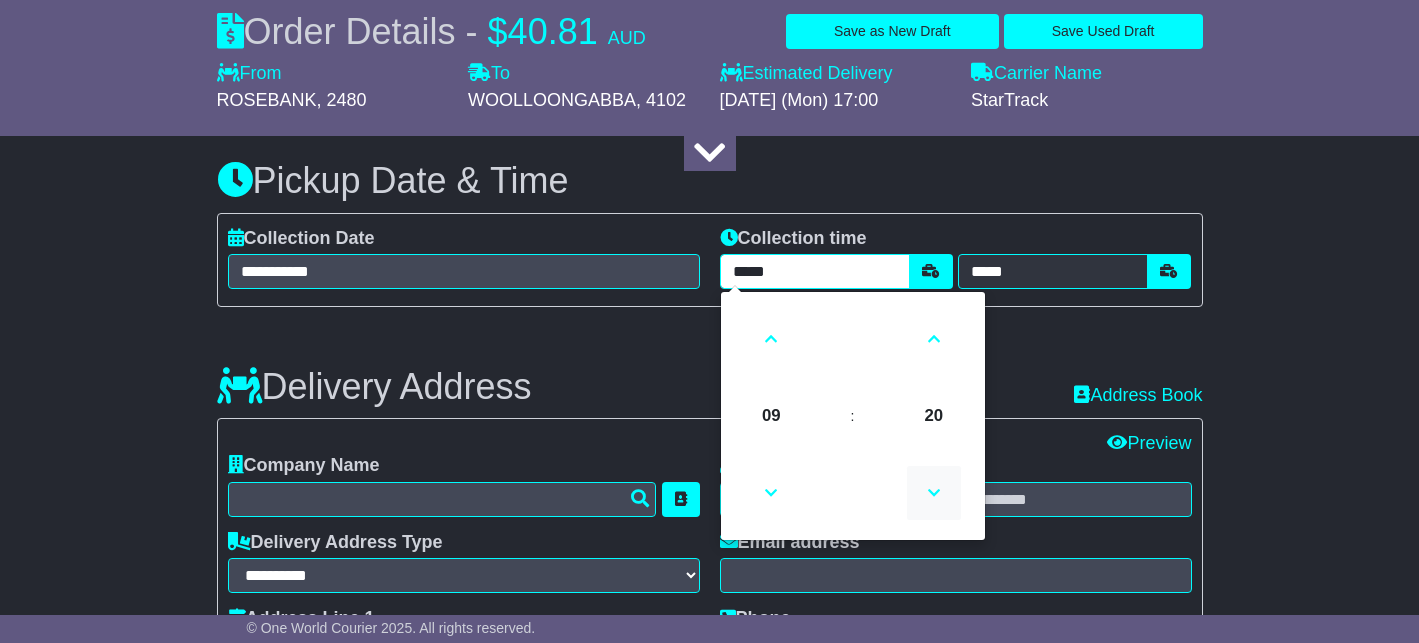 click at bounding box center (934, 493) 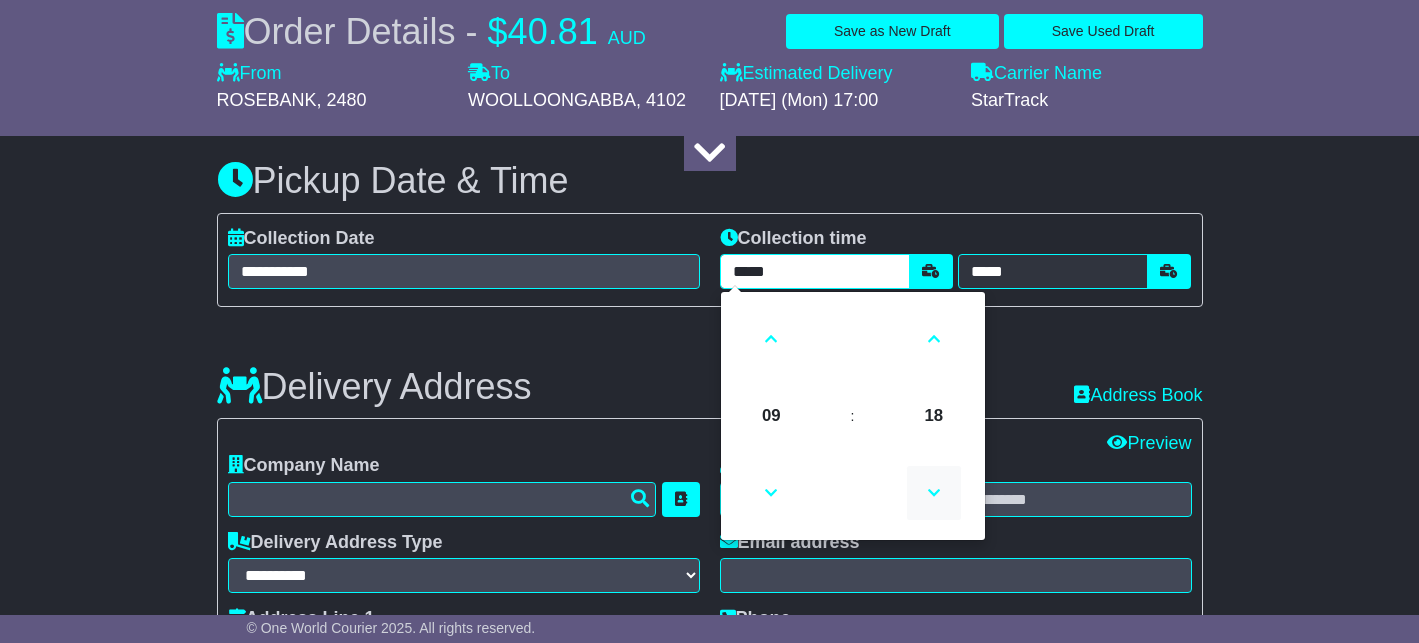 click at bounding box center [934, 493] 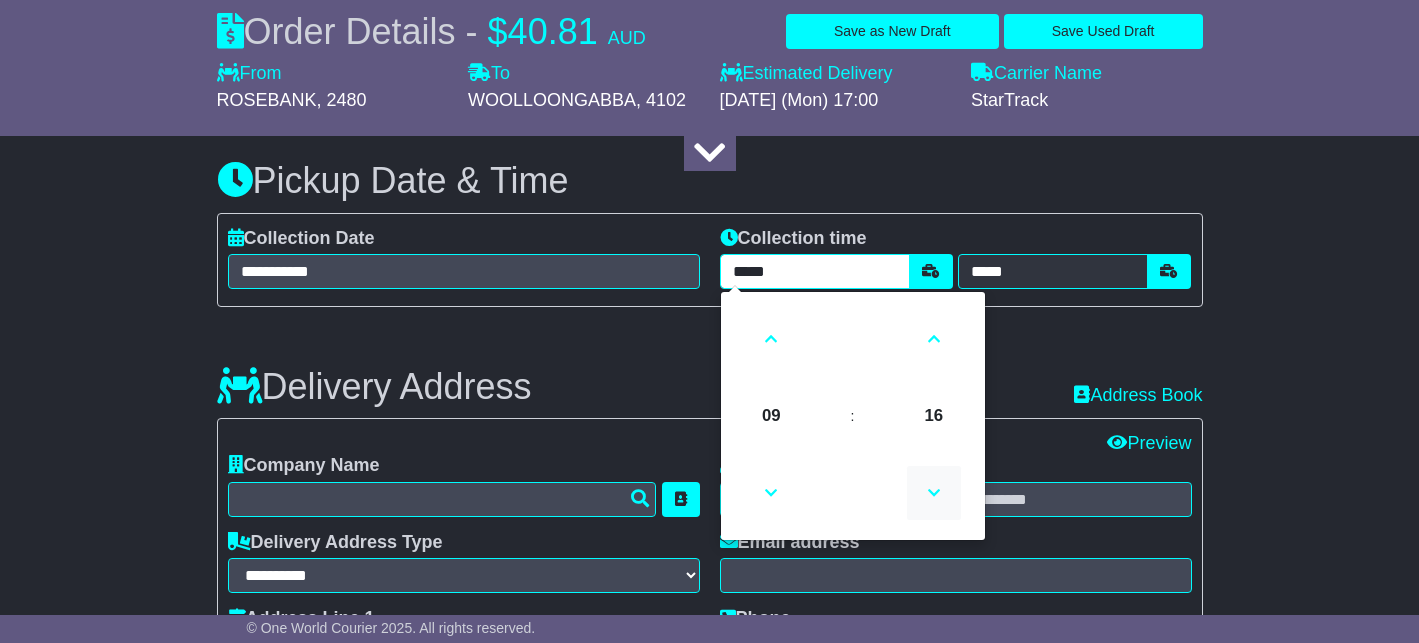 click at bounding box center [934, 493] 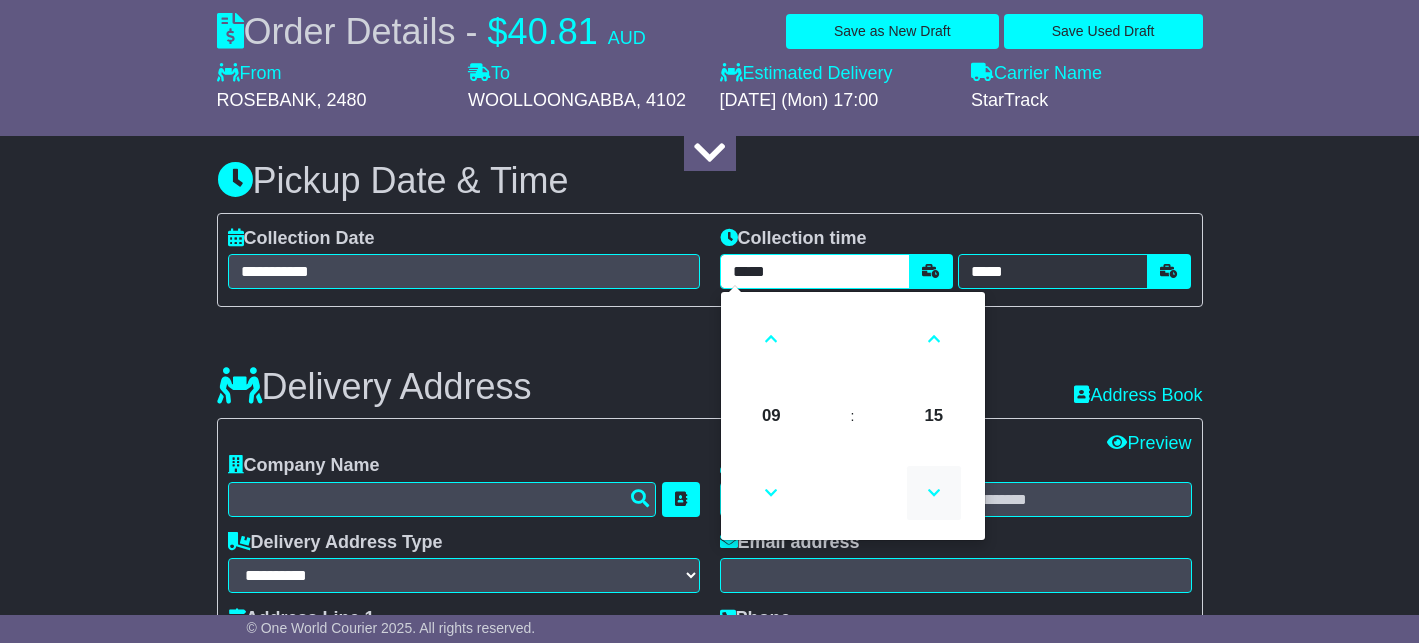 click at bounding box center [934, 493] 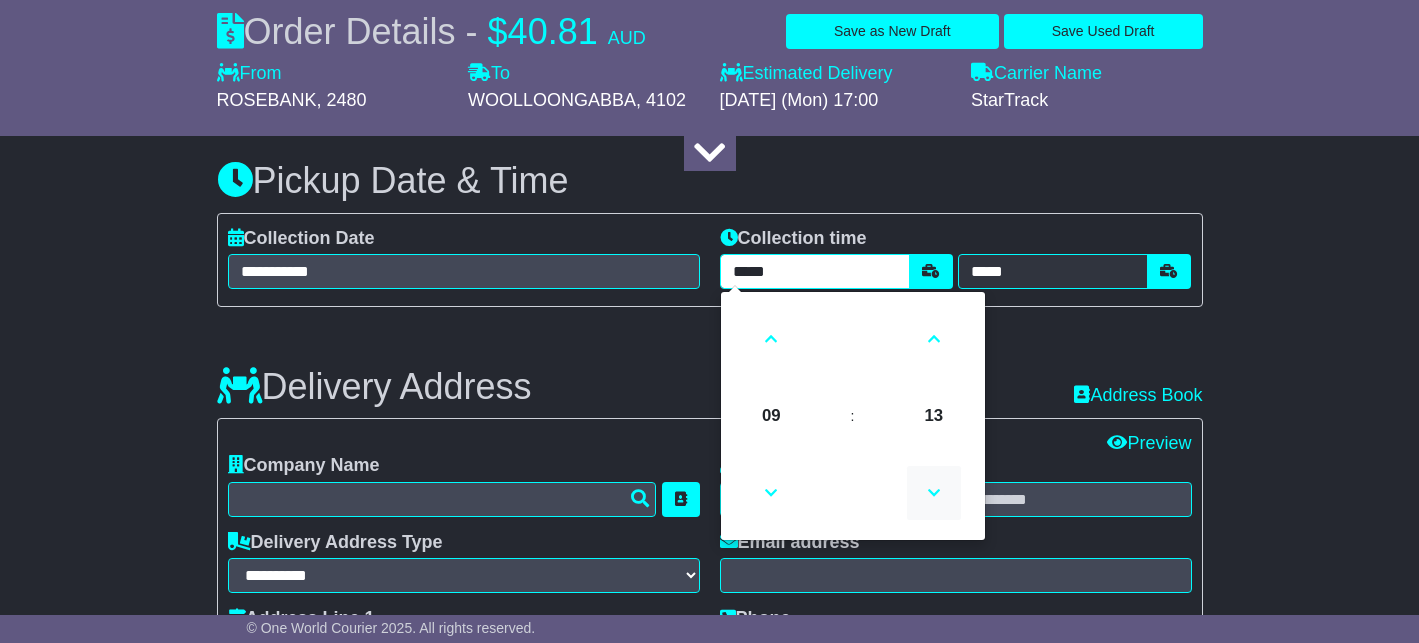 click at bounding box center (934, 493) 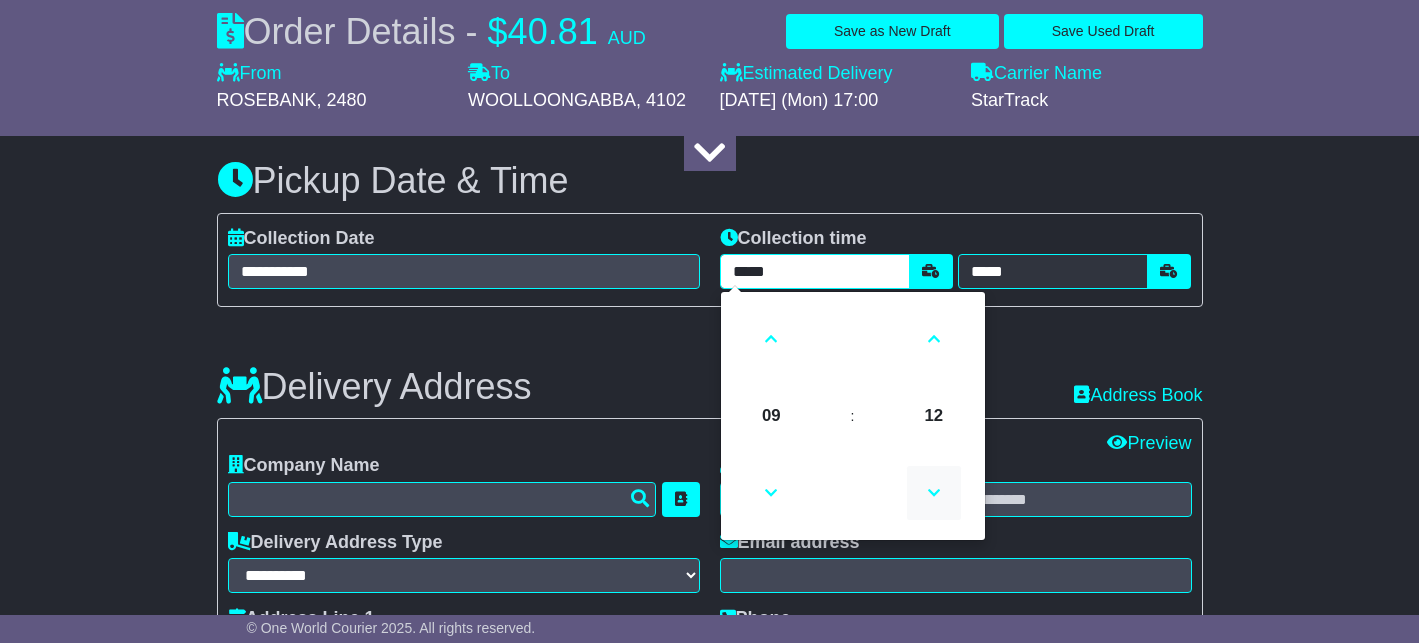 click at bounding box center [934, 493] 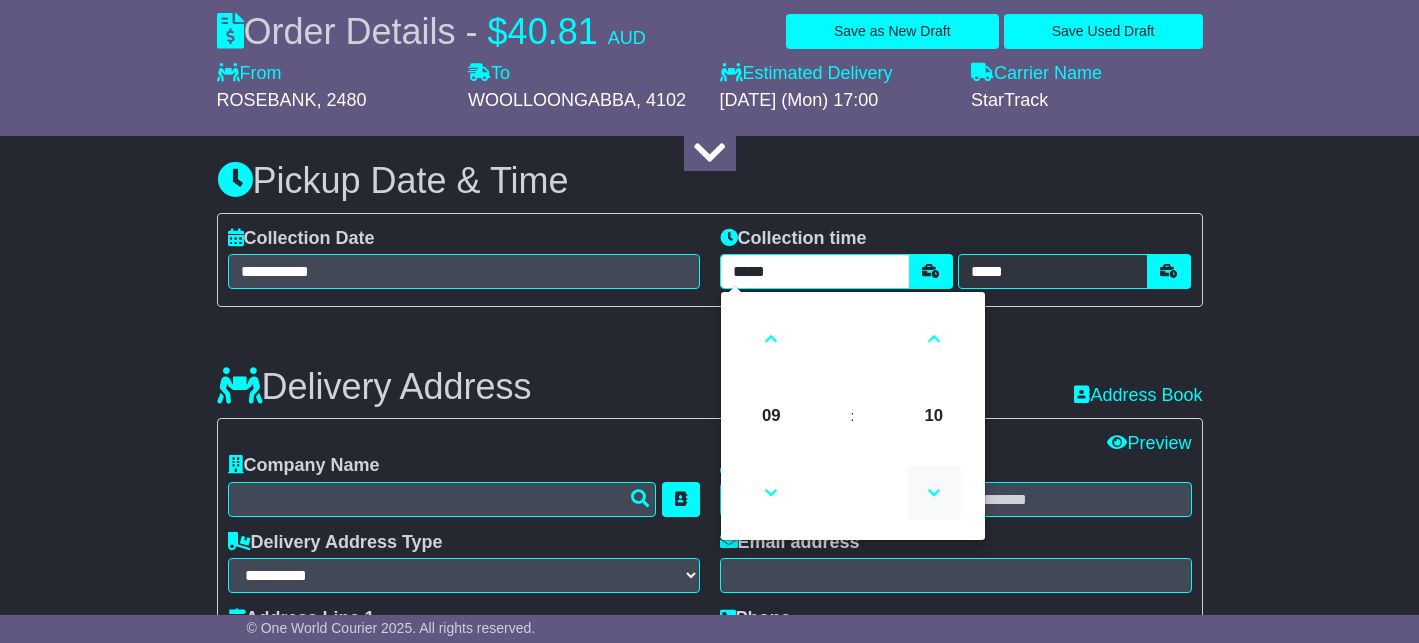 click at bounding box center [934, 493] 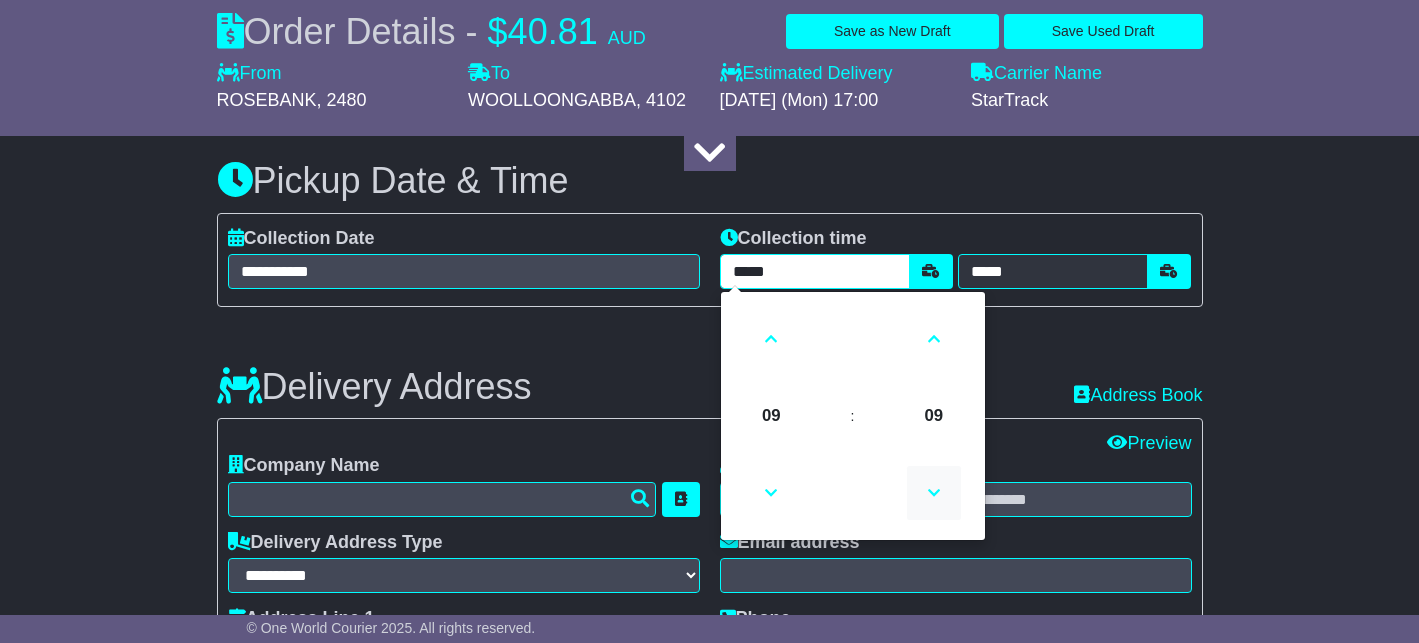 click at bounding box center (934, 493) 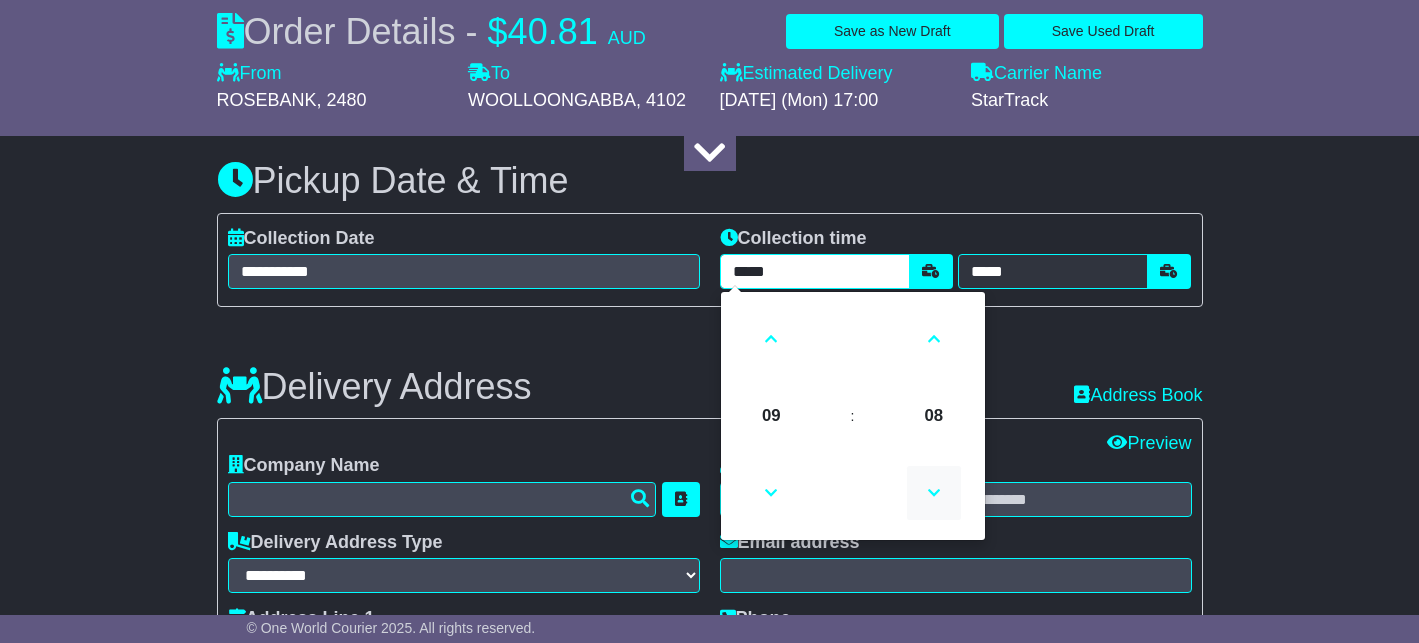 click at bounding box center [934, 493] 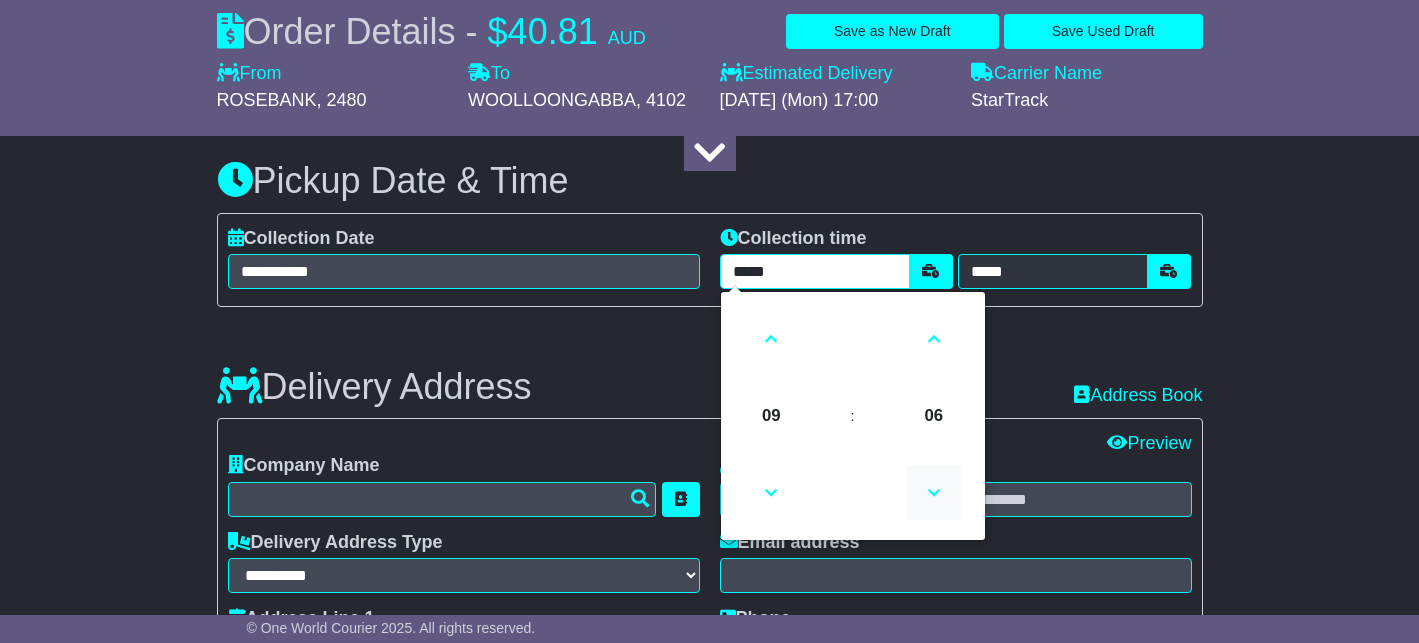 click at bounding box center [934, 493] 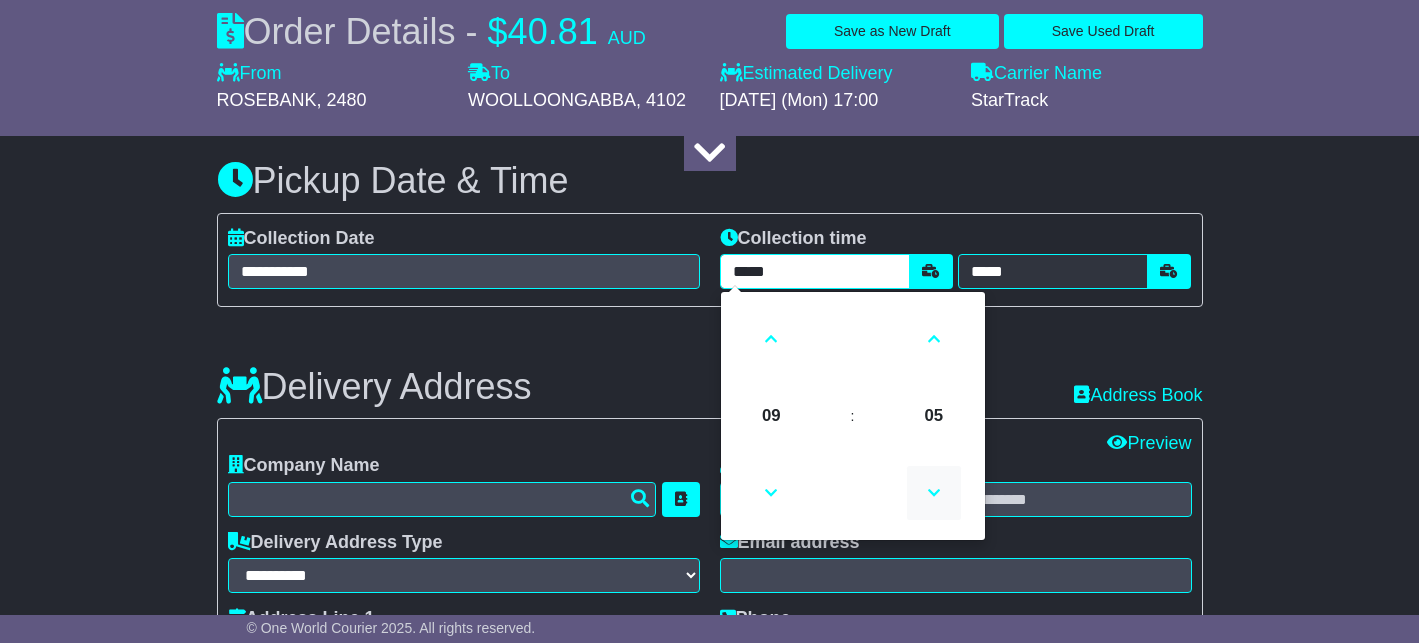 click at bounding box center (934, 493) 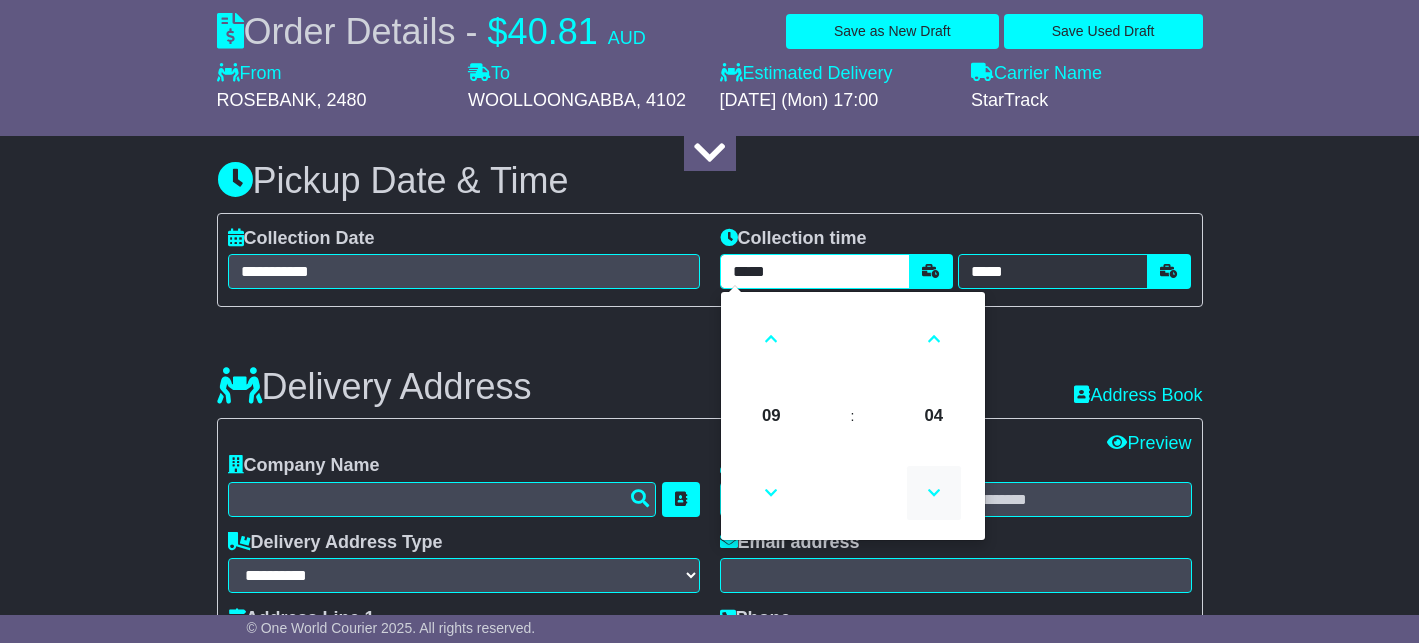 click at bounding box center (934, 493) 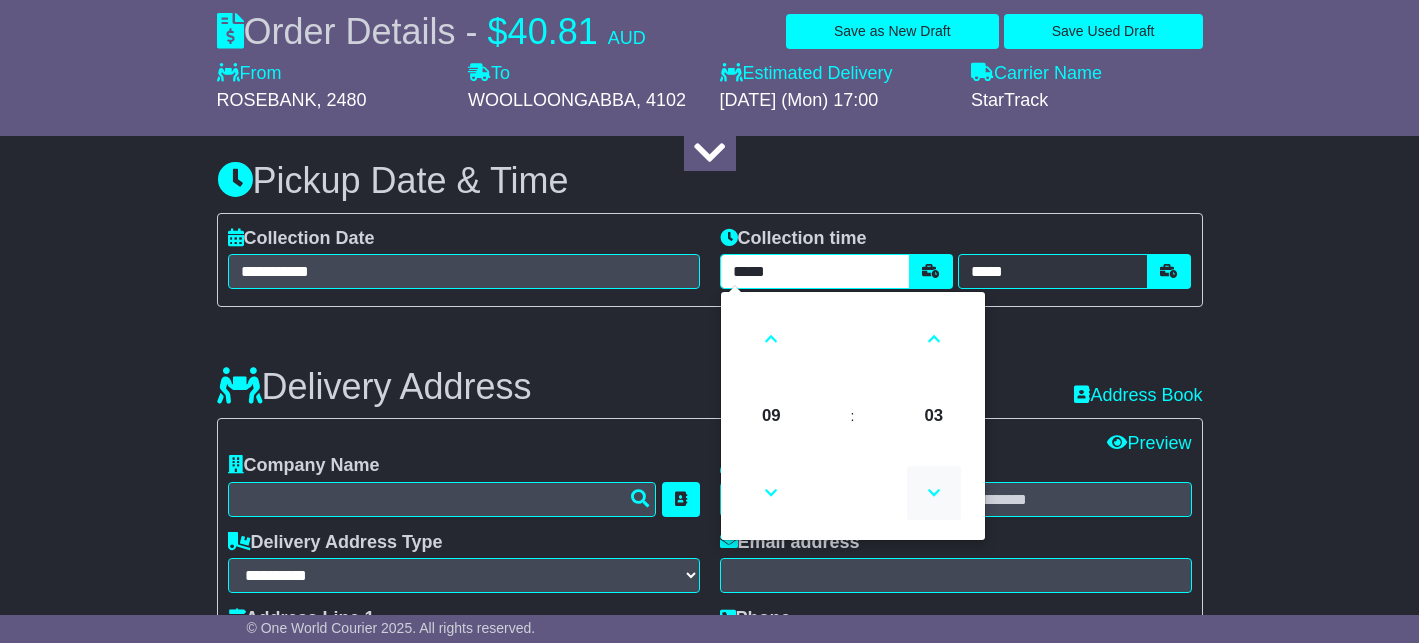 click at bounding box center [934, 493] 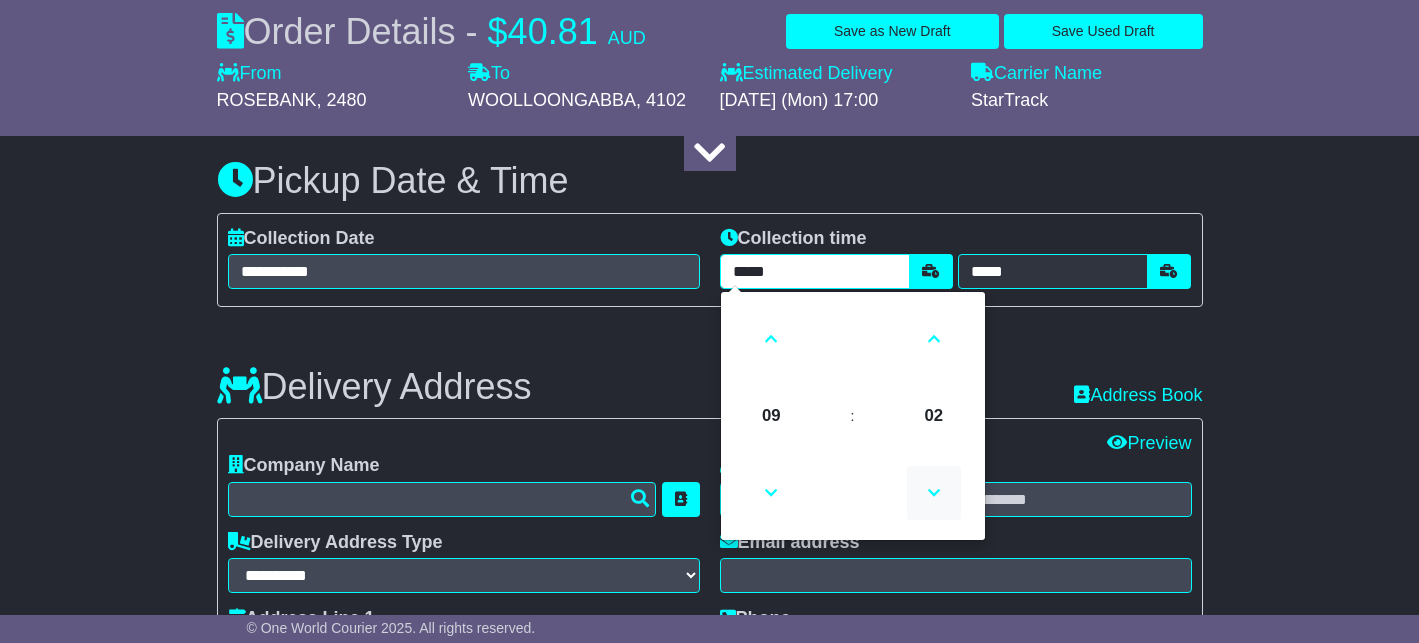 click at bounding box center [934, 493] 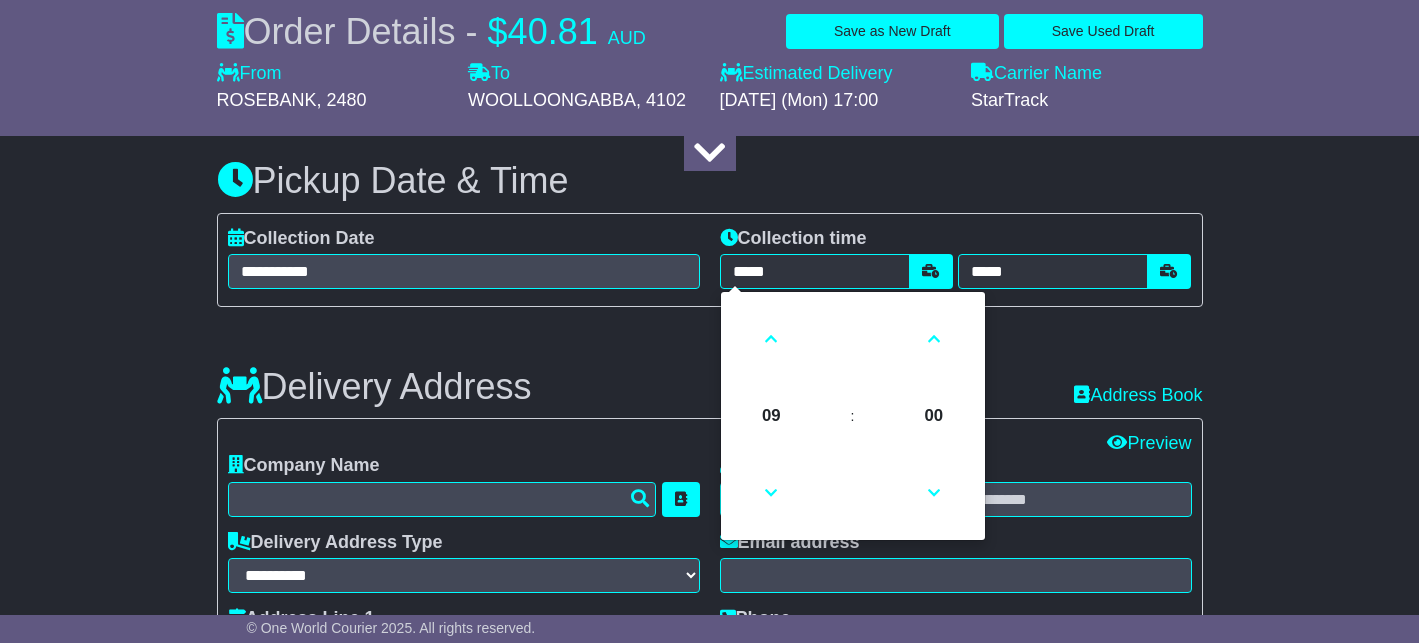click on "Delivery Address
Recent:
Address Book" at bounding box center [710, 372] 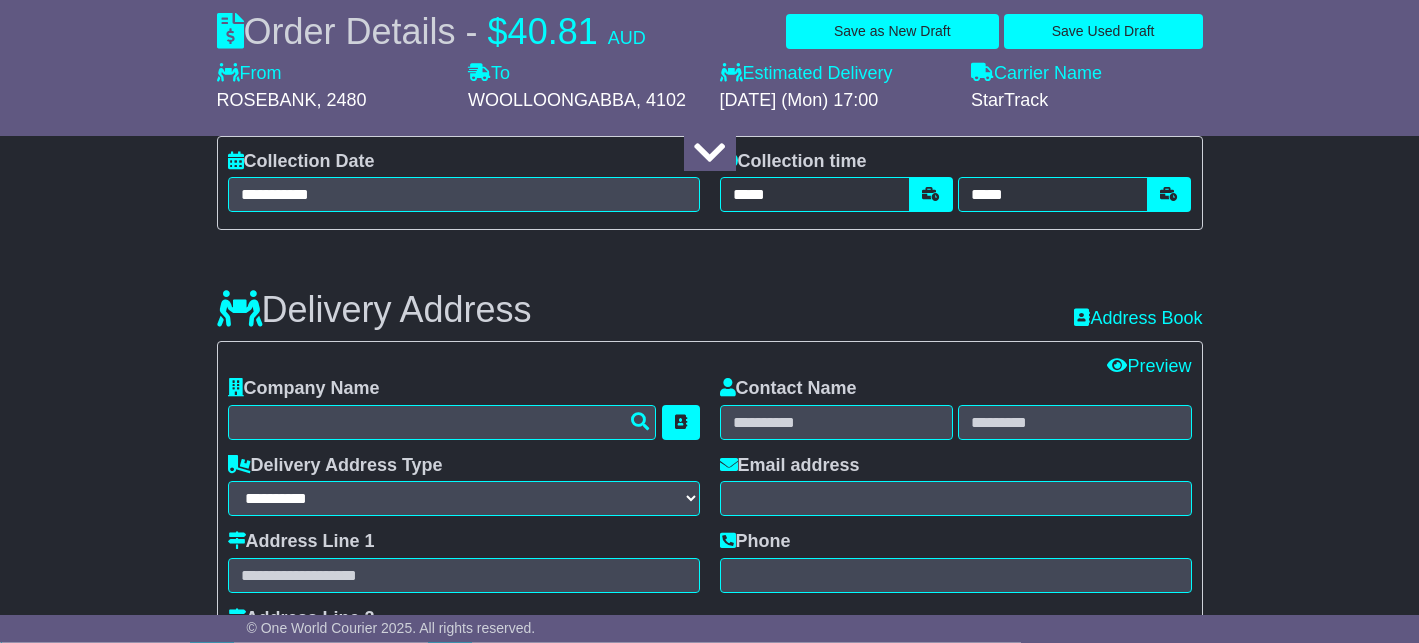 scroll, scrollTop: 1056, scrollLeft: 0, axis: vertical 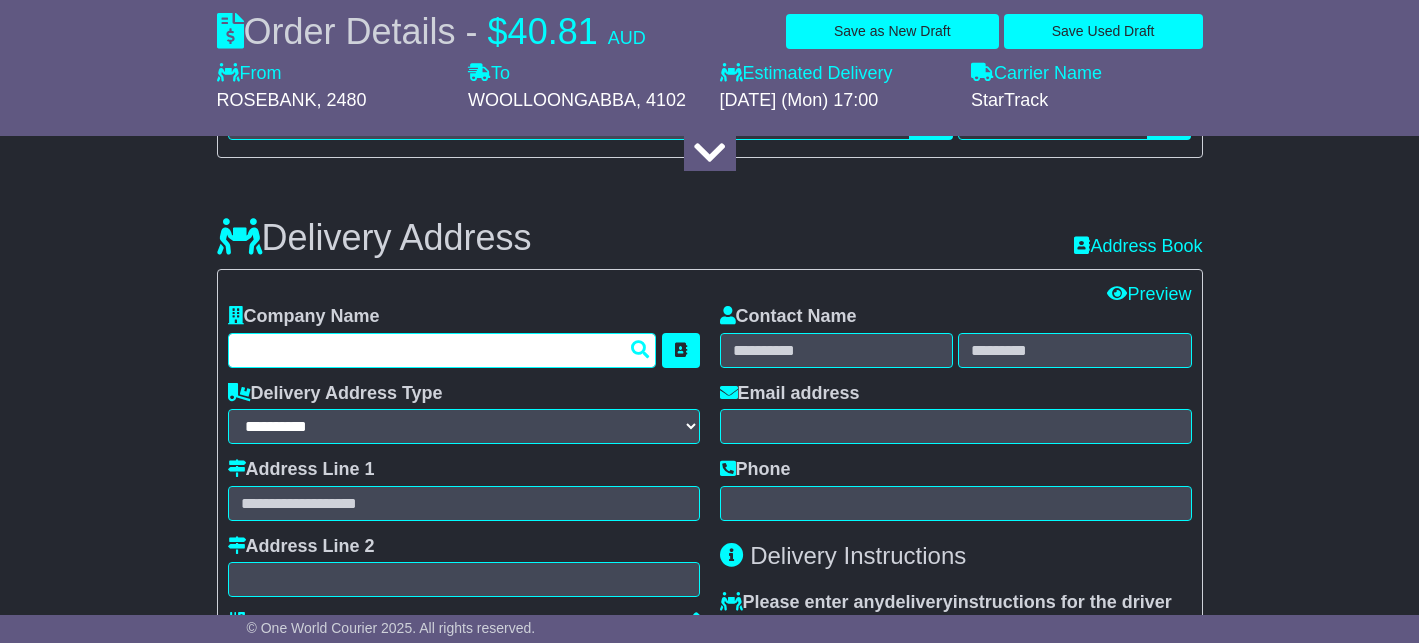 click at bounding box center [442, 350] 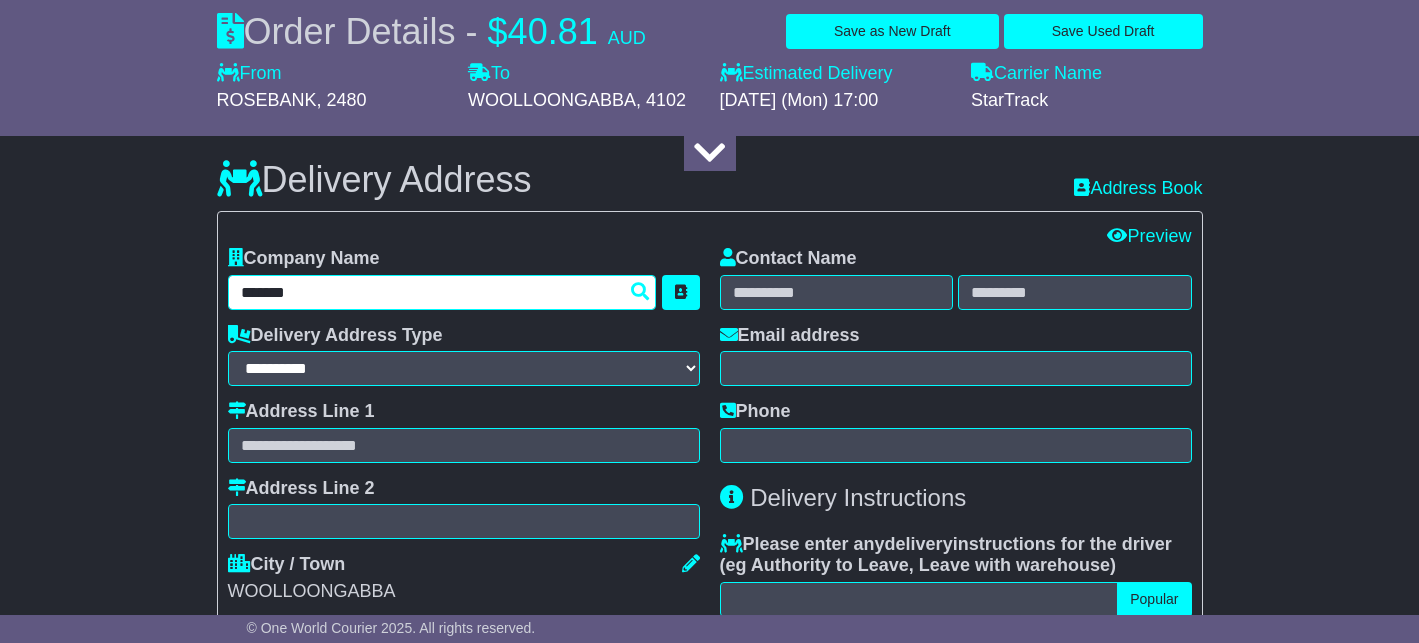 scroll, scrollTop: 1122, scrollLeft: 0, axis: vertical 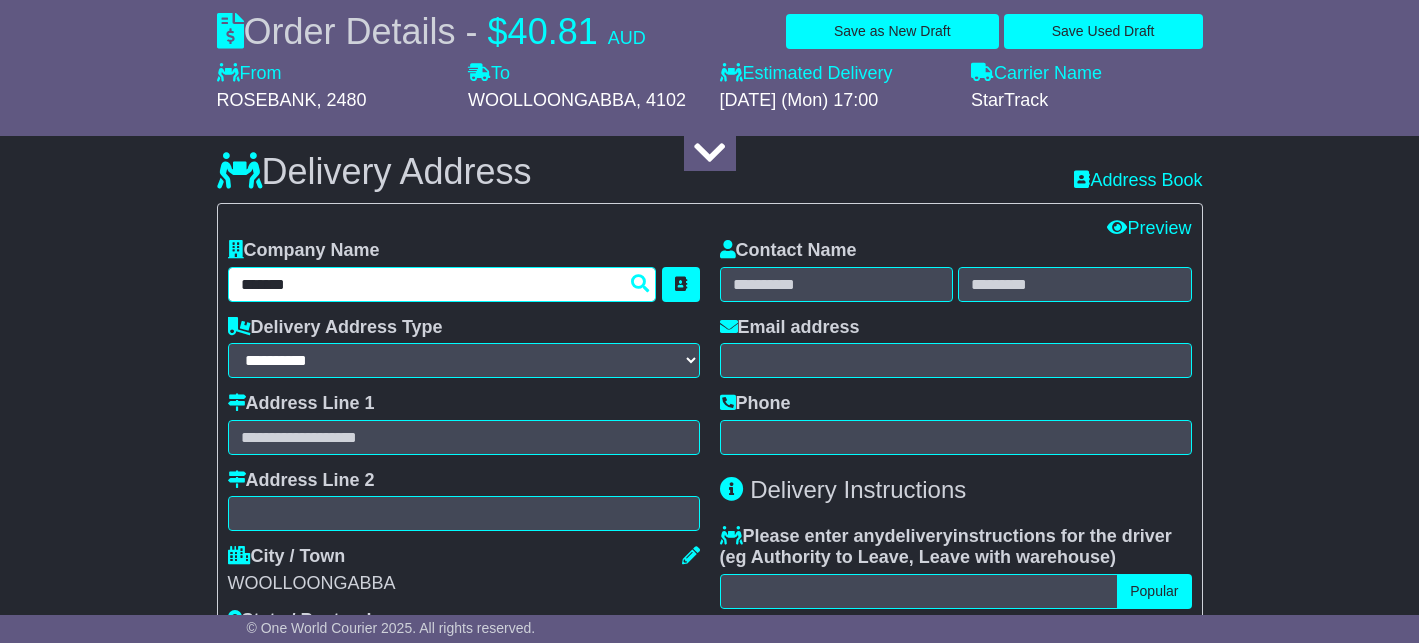 type on "*******" 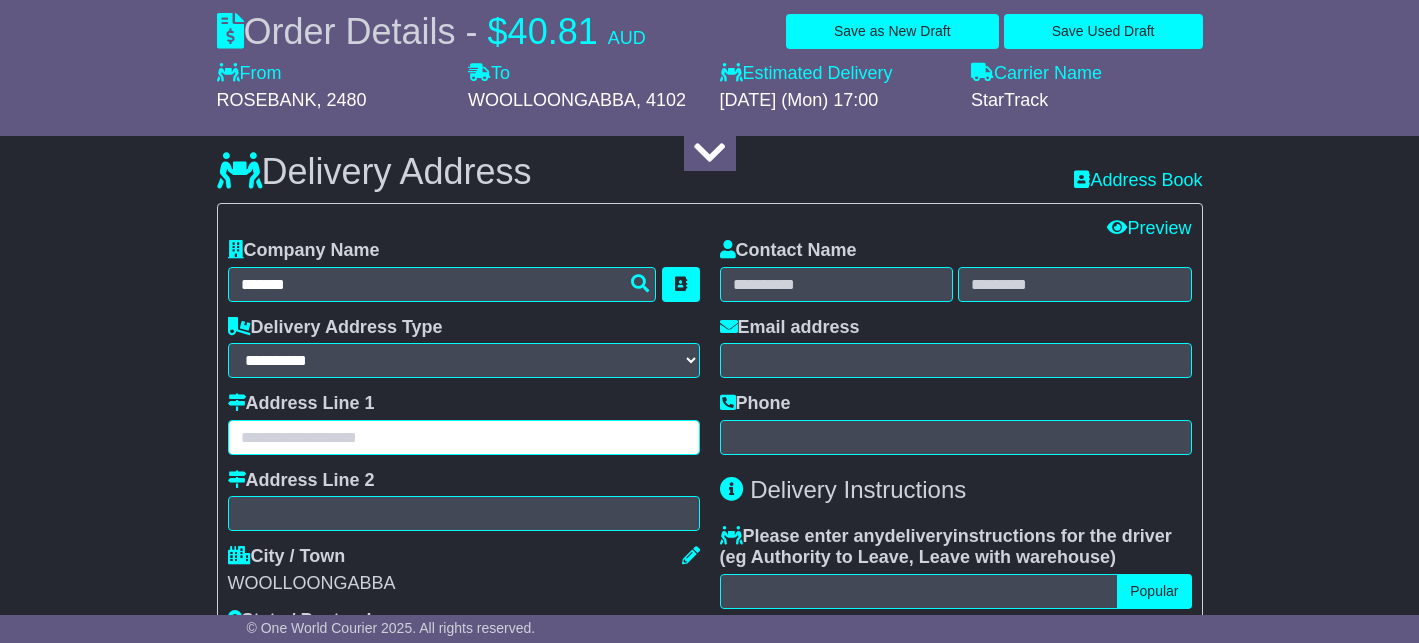 click at bounding box center (464, 437) 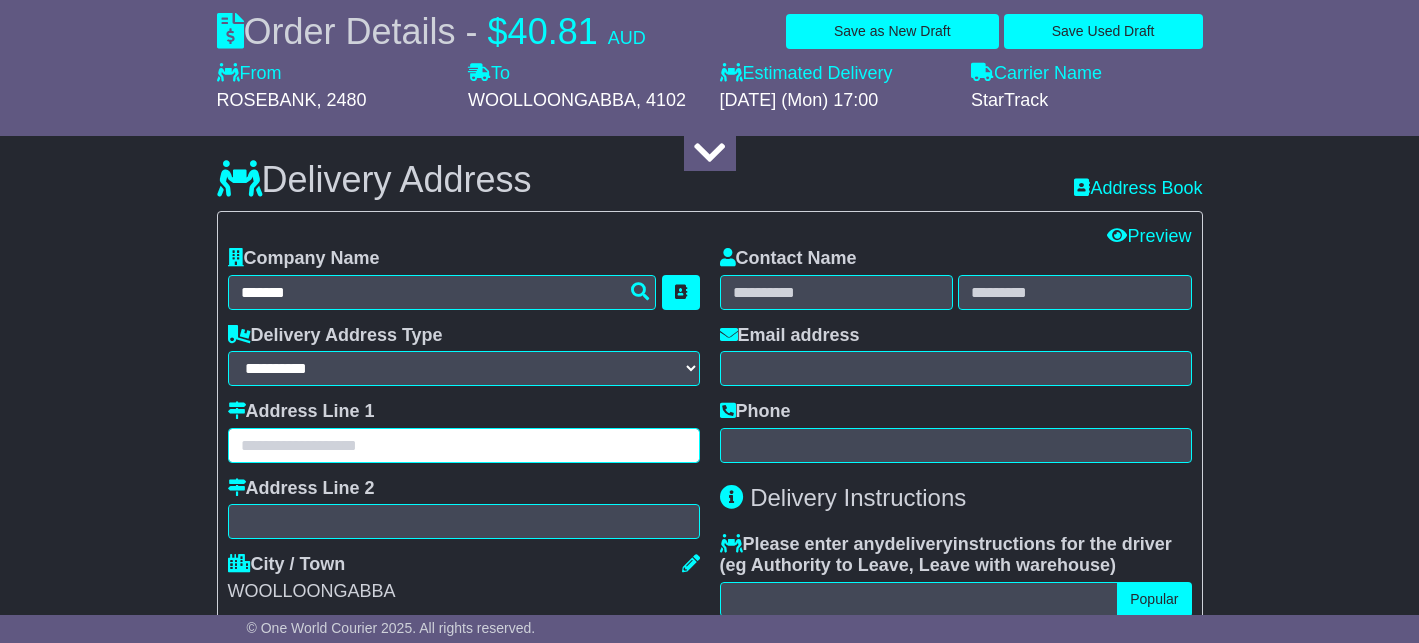 scroll, scrollTop: 1105, scrollLeft: 0, axis: vertical 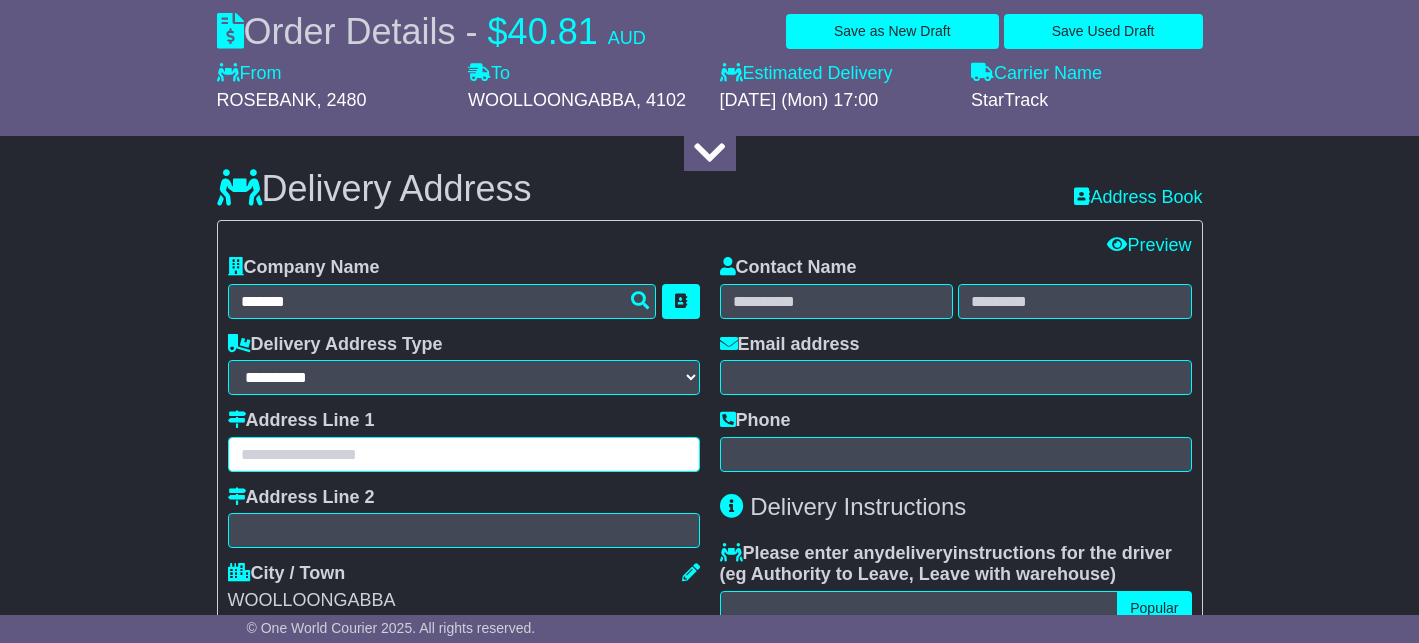 paste on "**********" 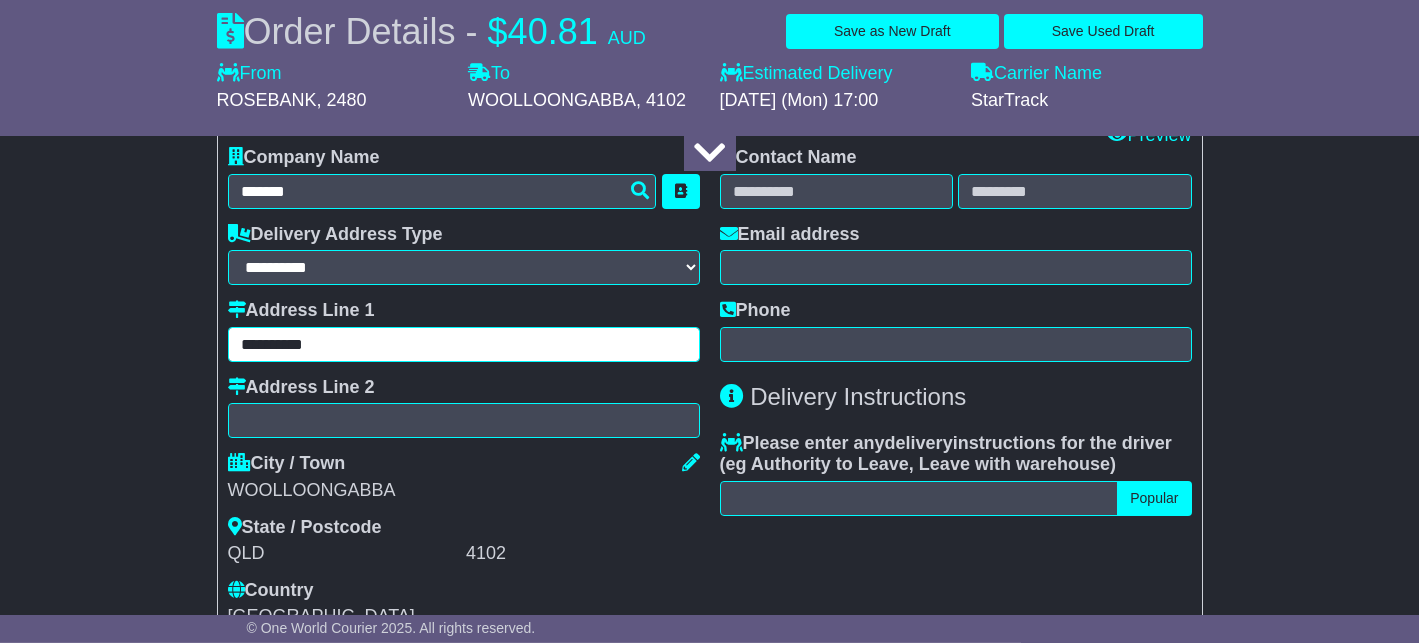 scroll, scrollTop: 1204, scrollLeft: 0, axis: vertical 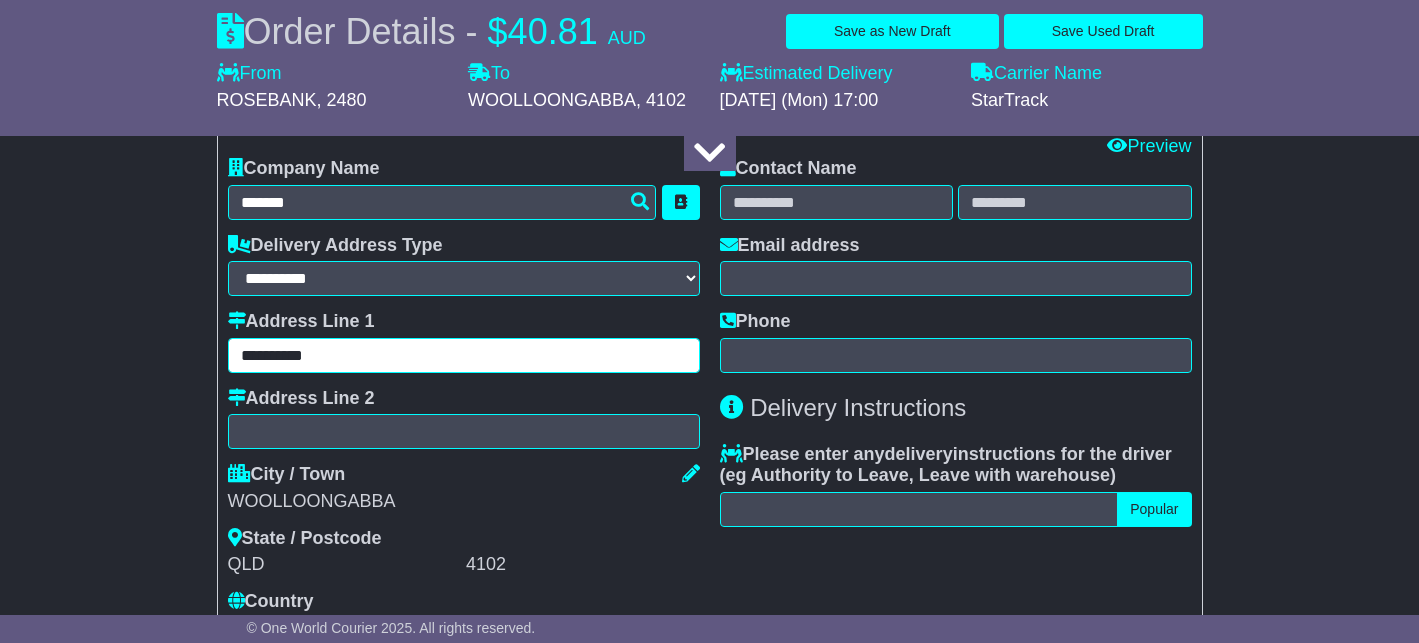 type on "**********" 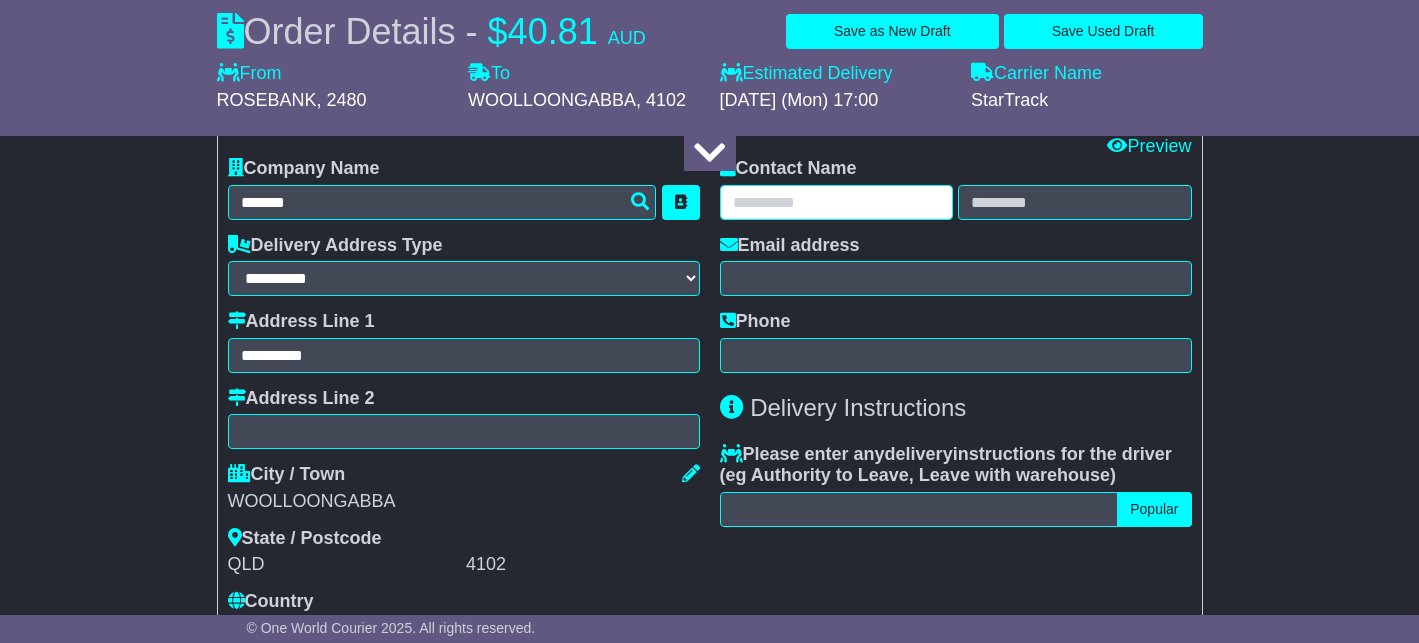 click at bounding box center (837, 202) 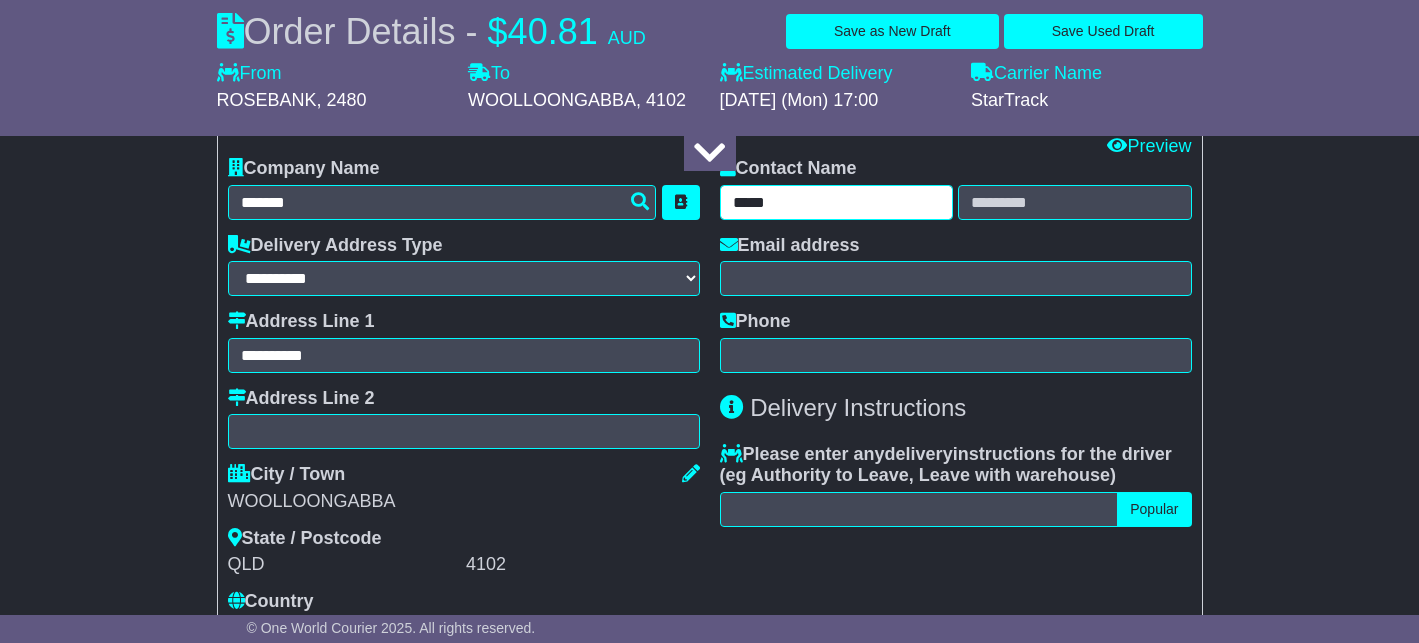 type on "*****" 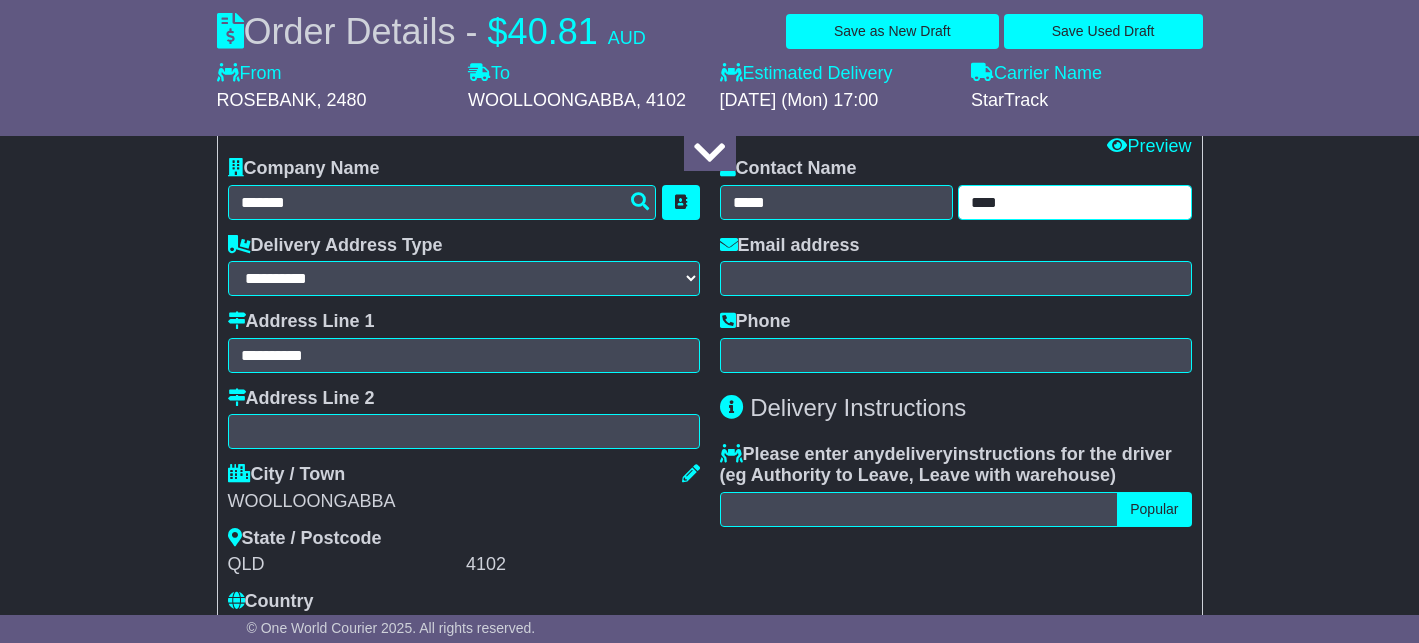 type on "****" 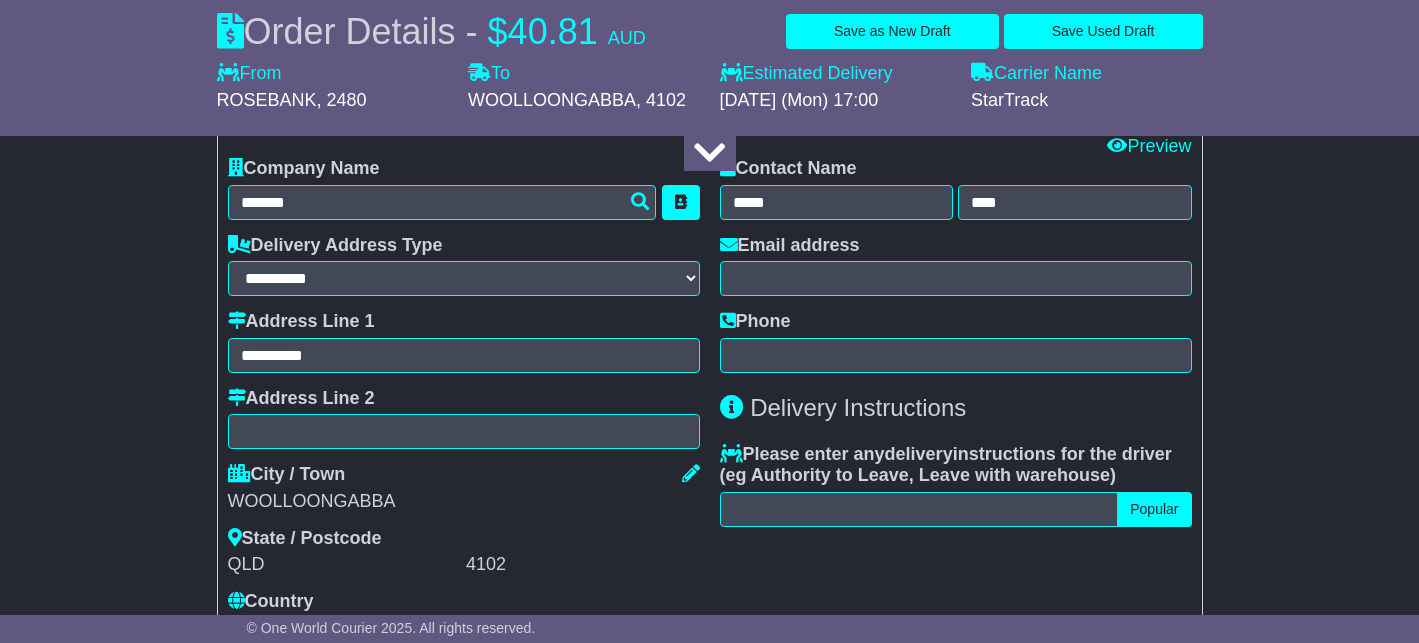 click on "Email address" at bounding box center [956, 266] 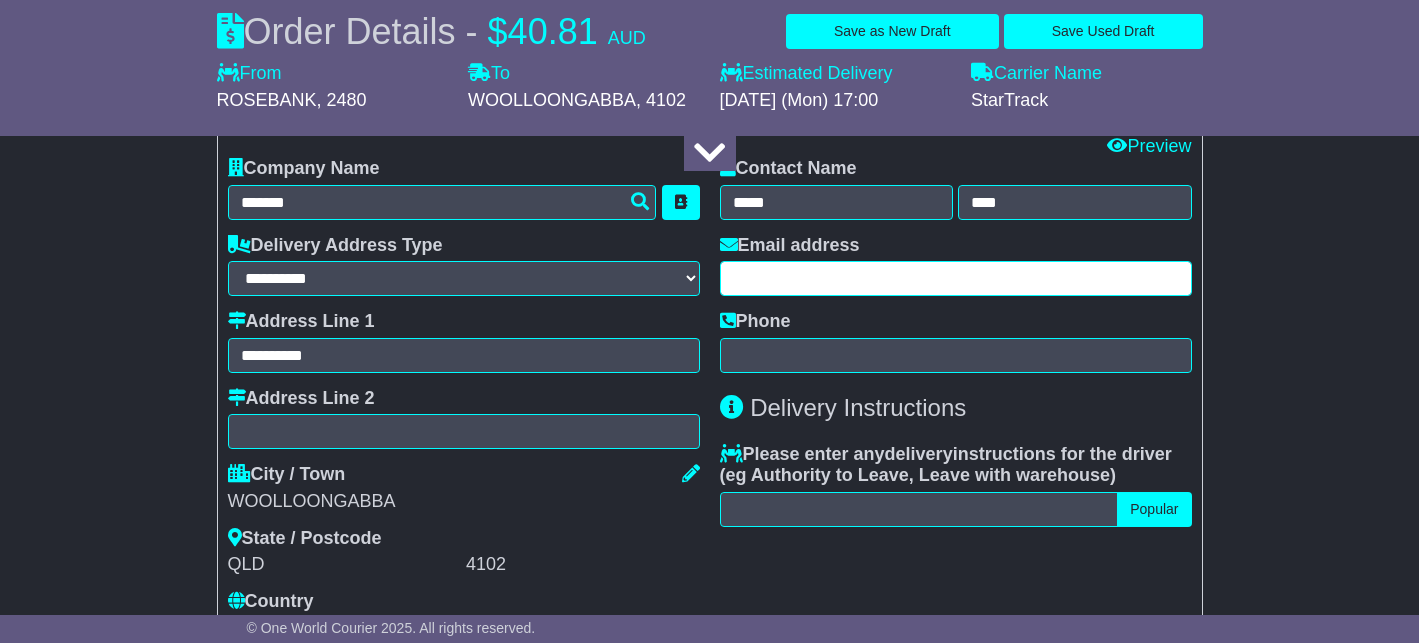 click at bounding box center [956, 278] 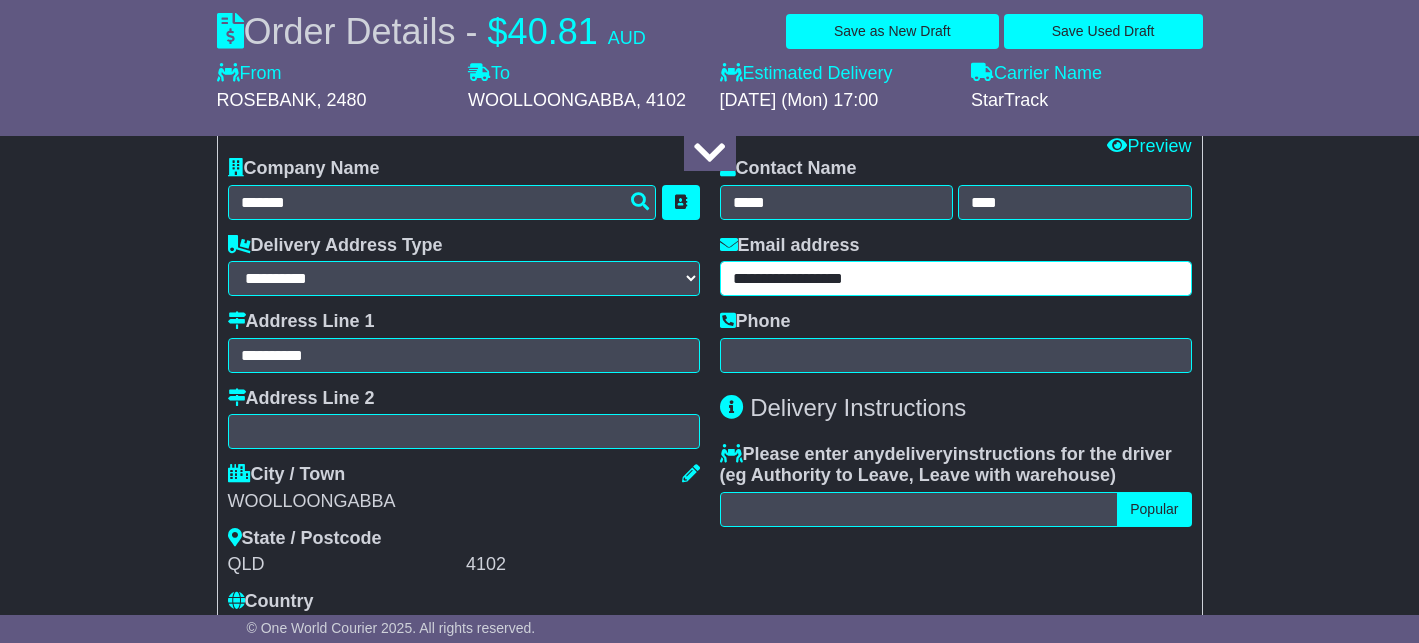 click on "**********" at bounding box center [956, 278] 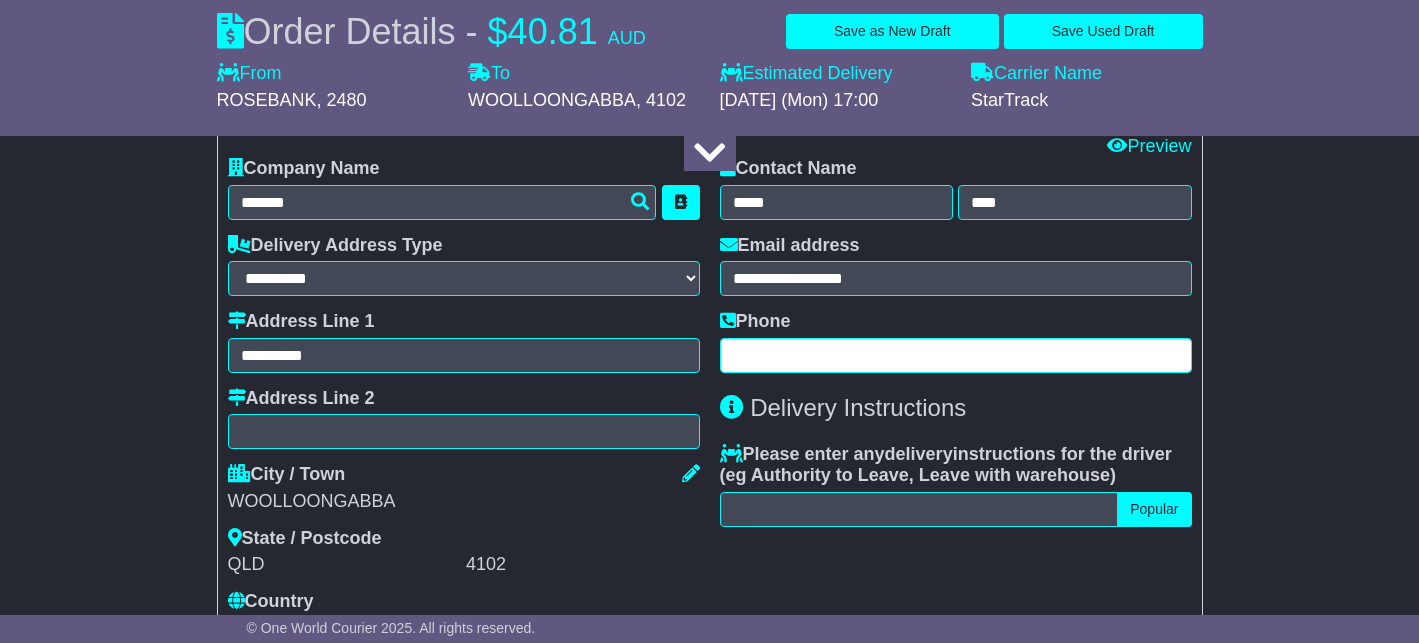 click at bounding box center [956, 355] 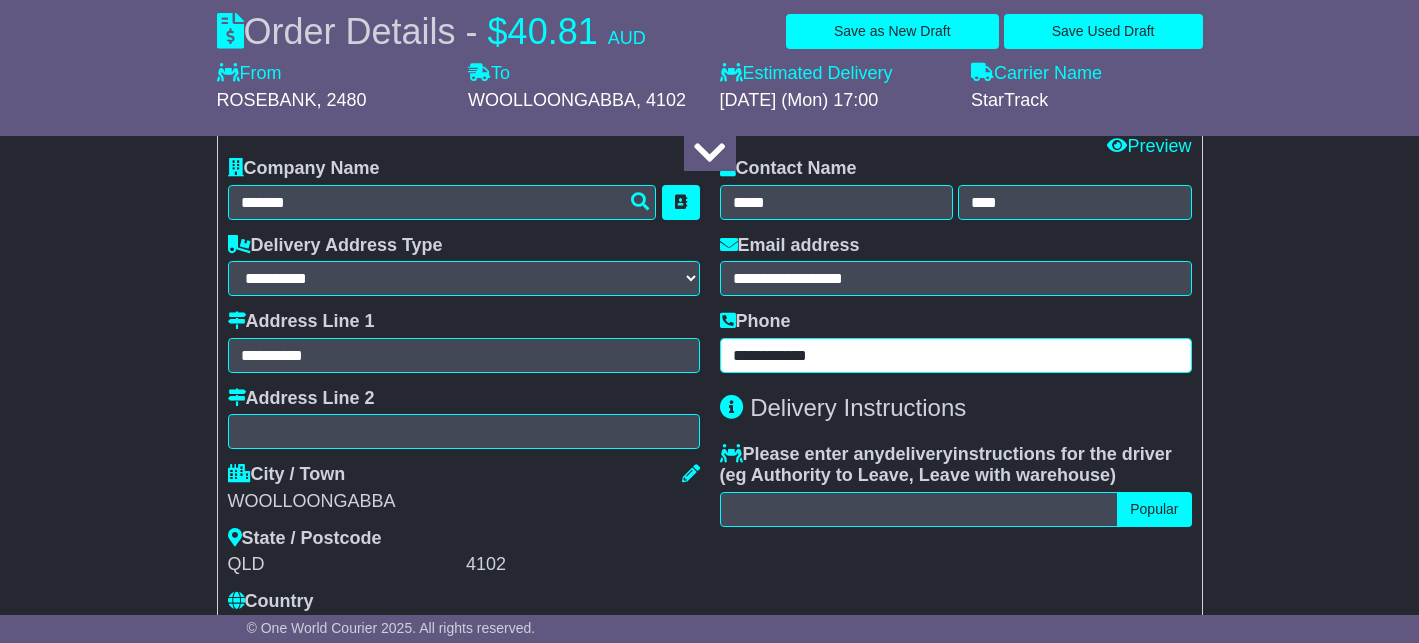 click on "**********" at bounding box center (956, 355) 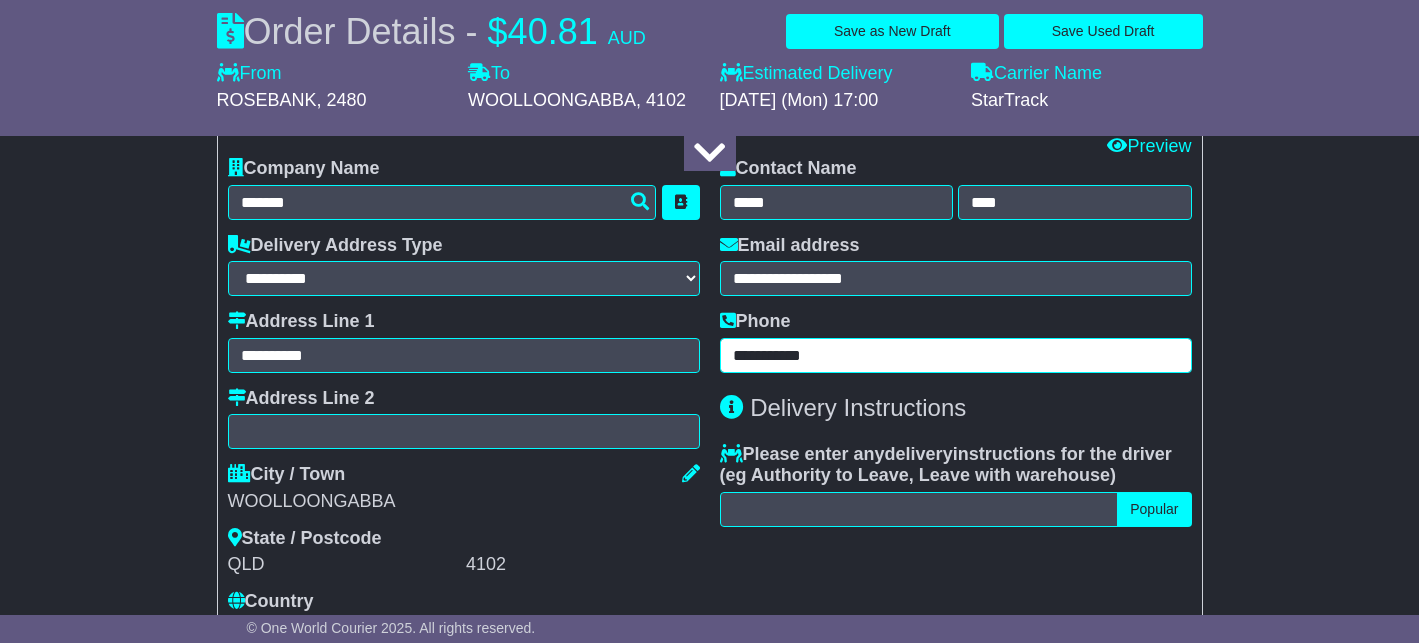 click on "**********" at bounding box center [956, 355] 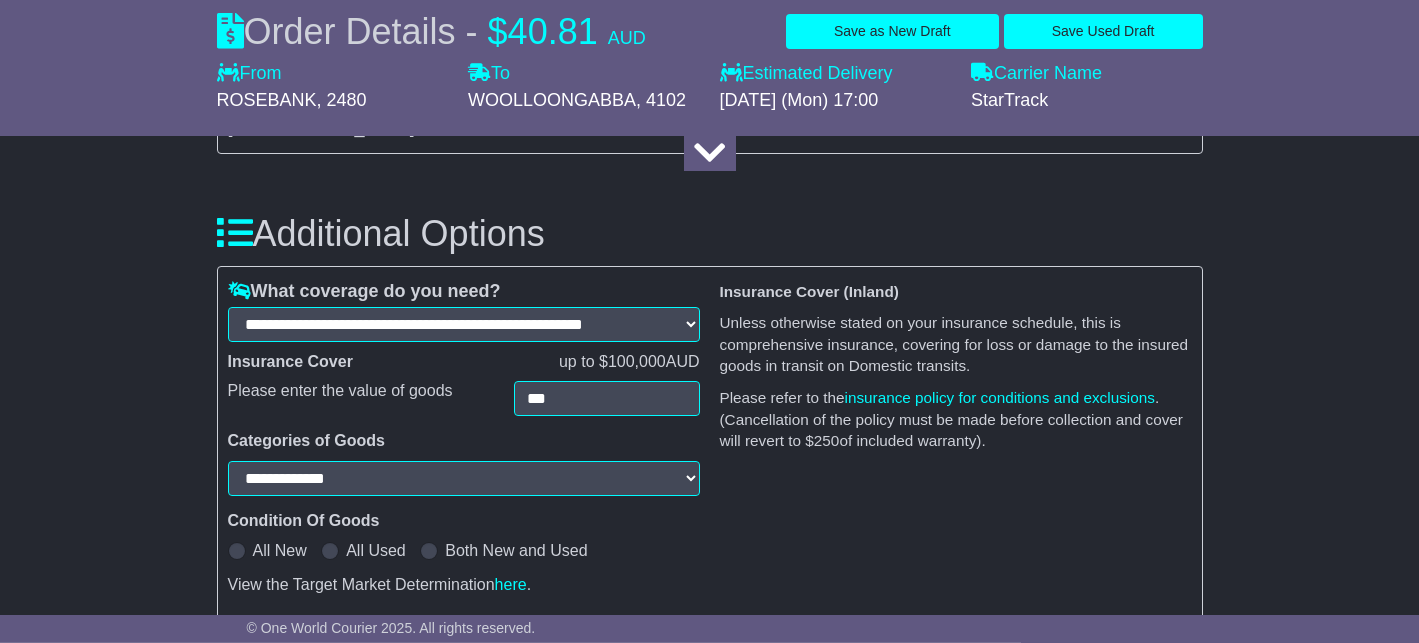 scroll, scrollTop: 1815, scrollLeft: 0, axis: vertical 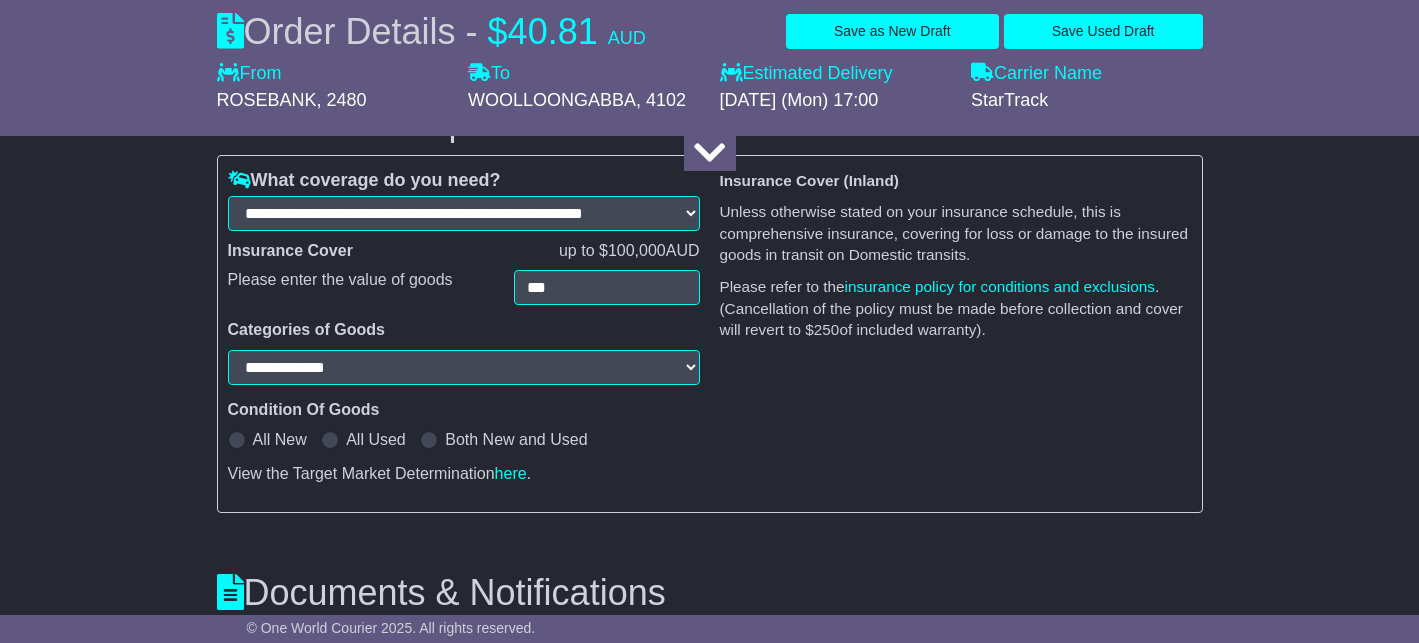 type on "**********" 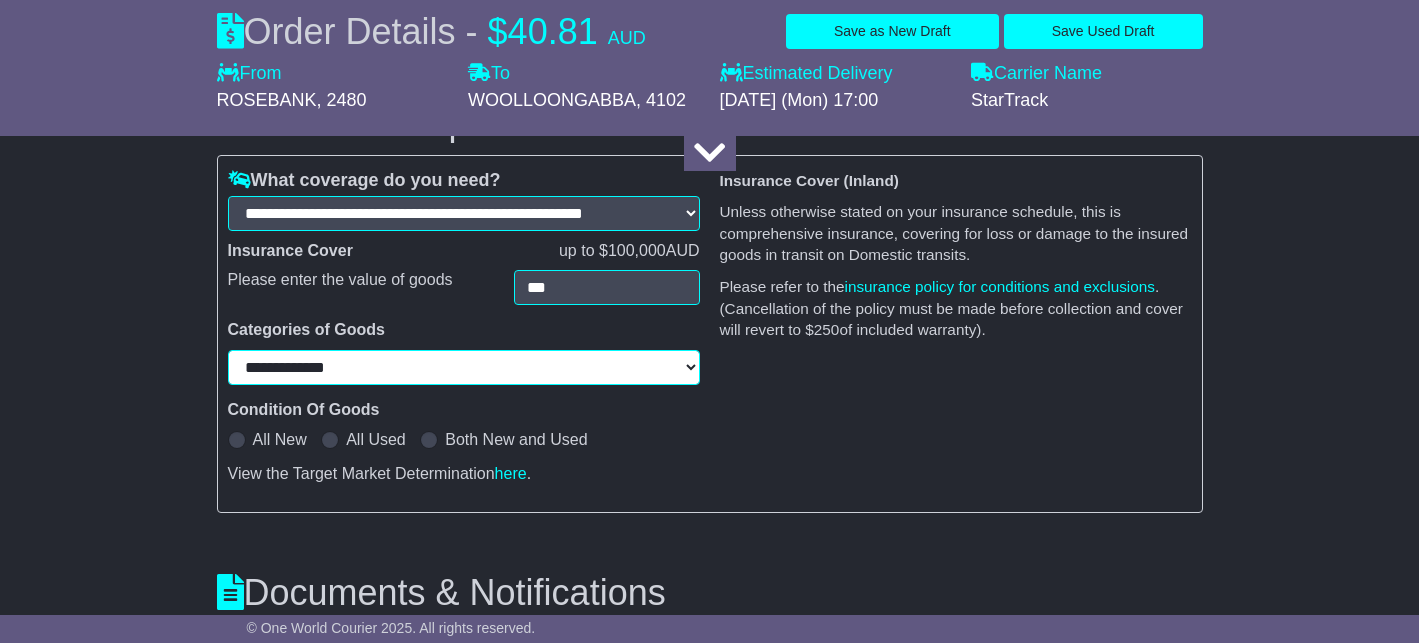 click on "**********" at bounding box center (464, 367) 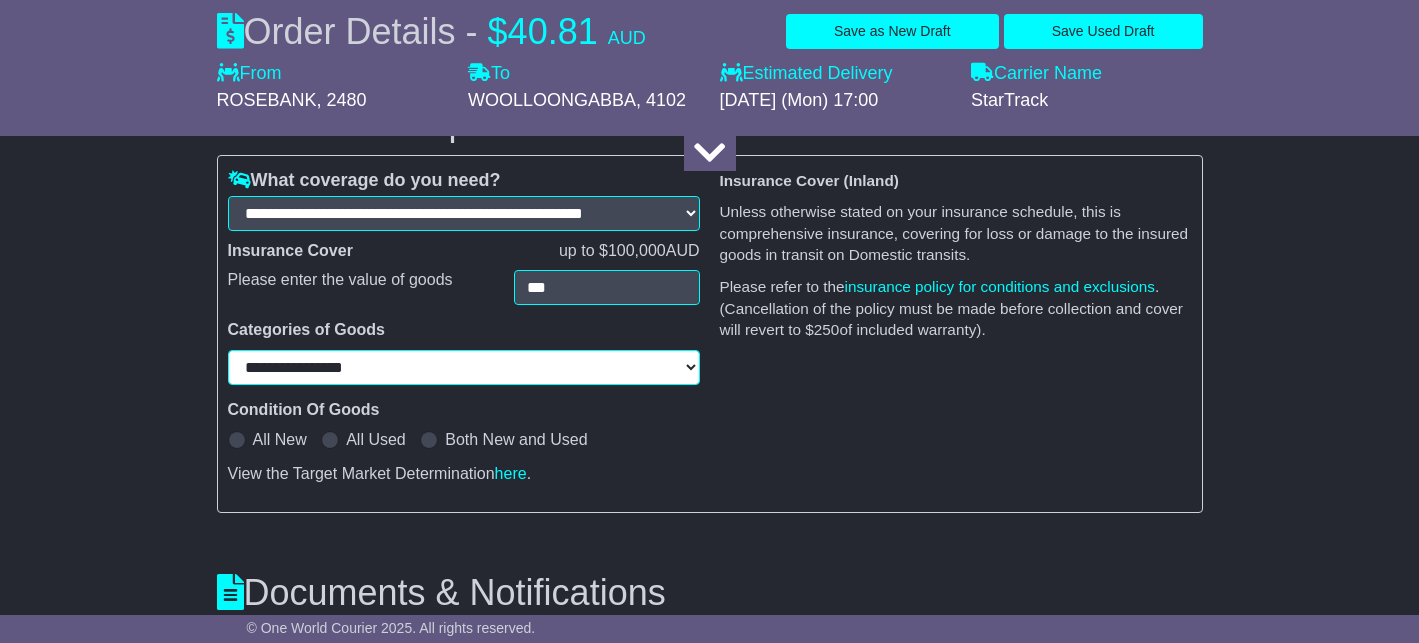 click on "**********" at bounding box center (0, 0) 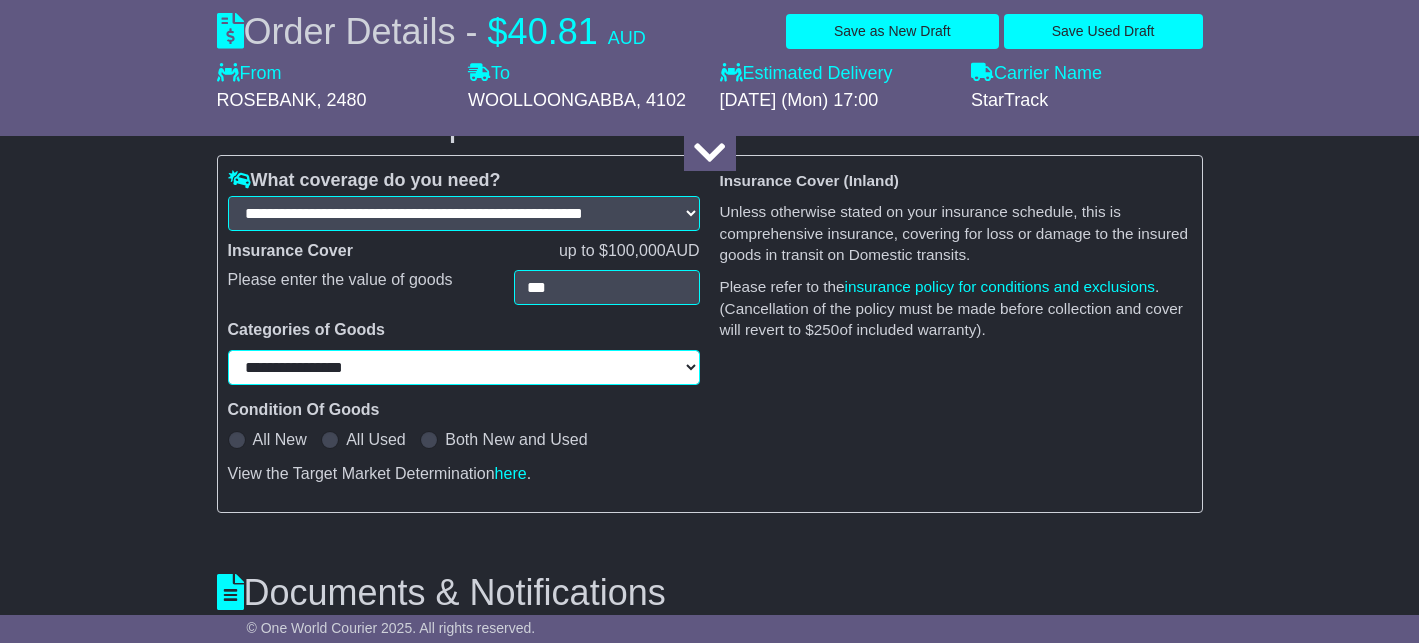 select on "**********" 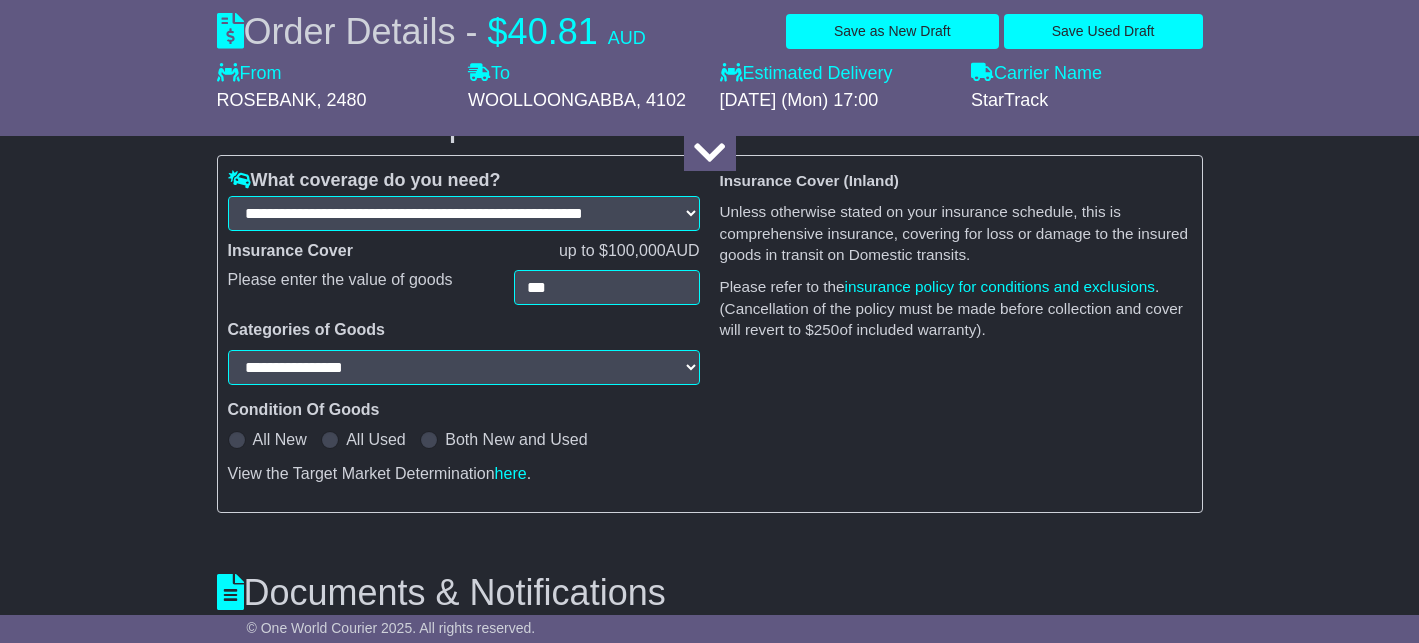 click on "All New" at bounding box center [280, 439] 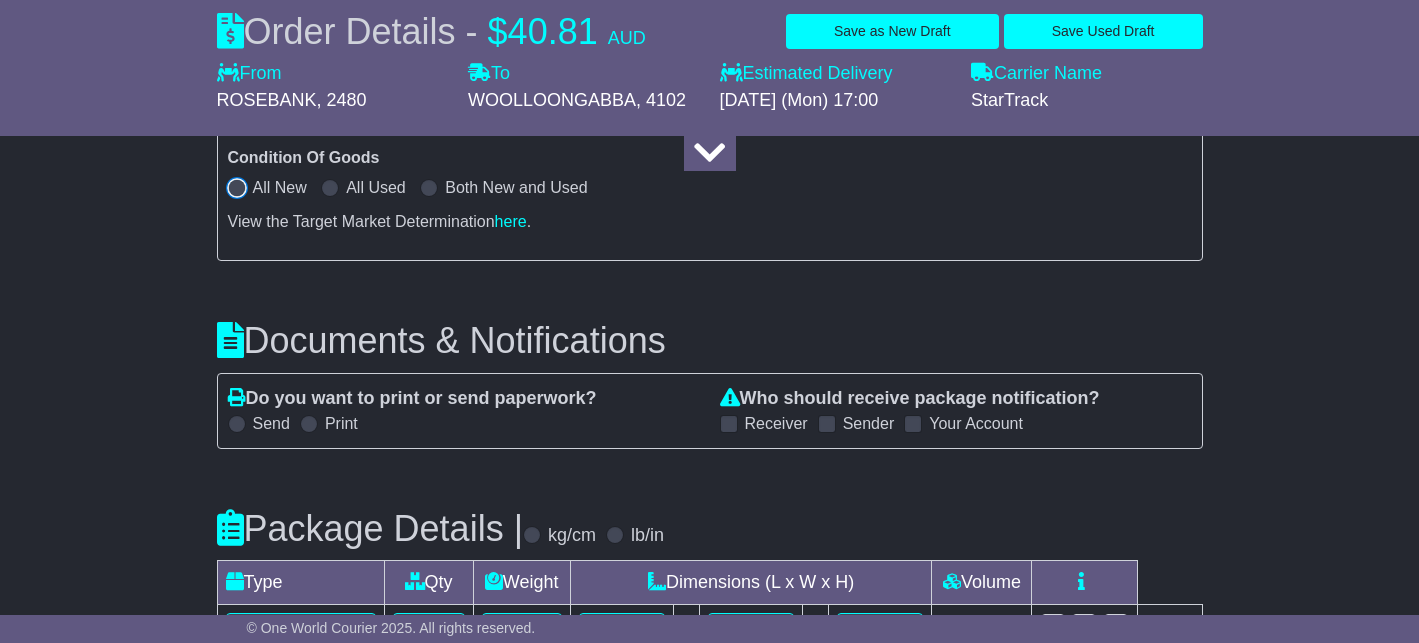 scroll, scrollTop: 2079, scrollLeft: 0, axis: vertical 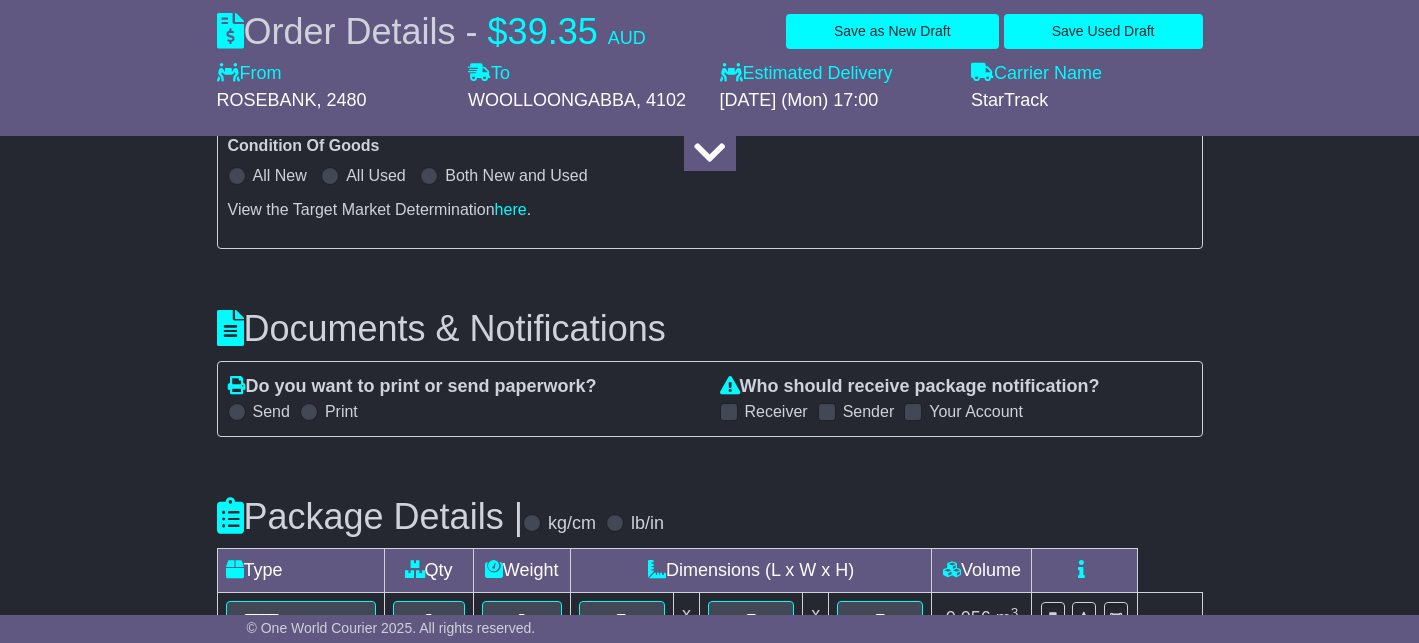 click at bounding box center [237, 412] 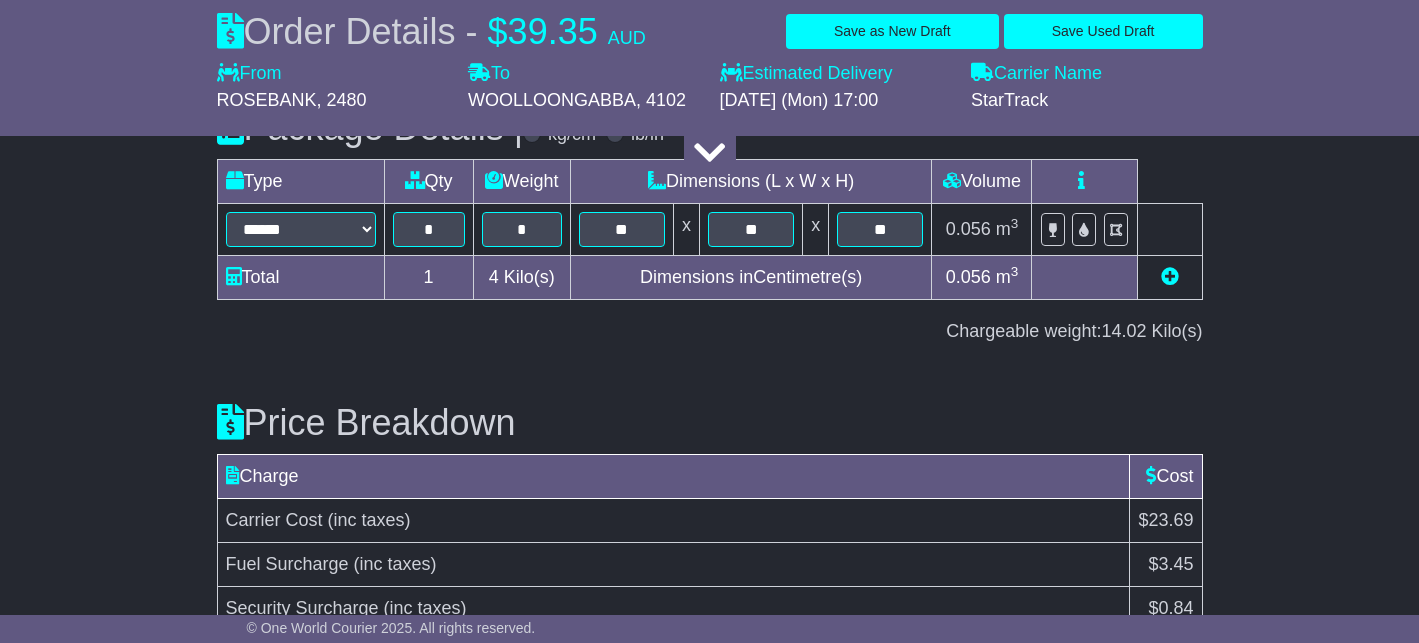 scroll, scrollTop: 2667, scrollLeft: 0, axis: vertical 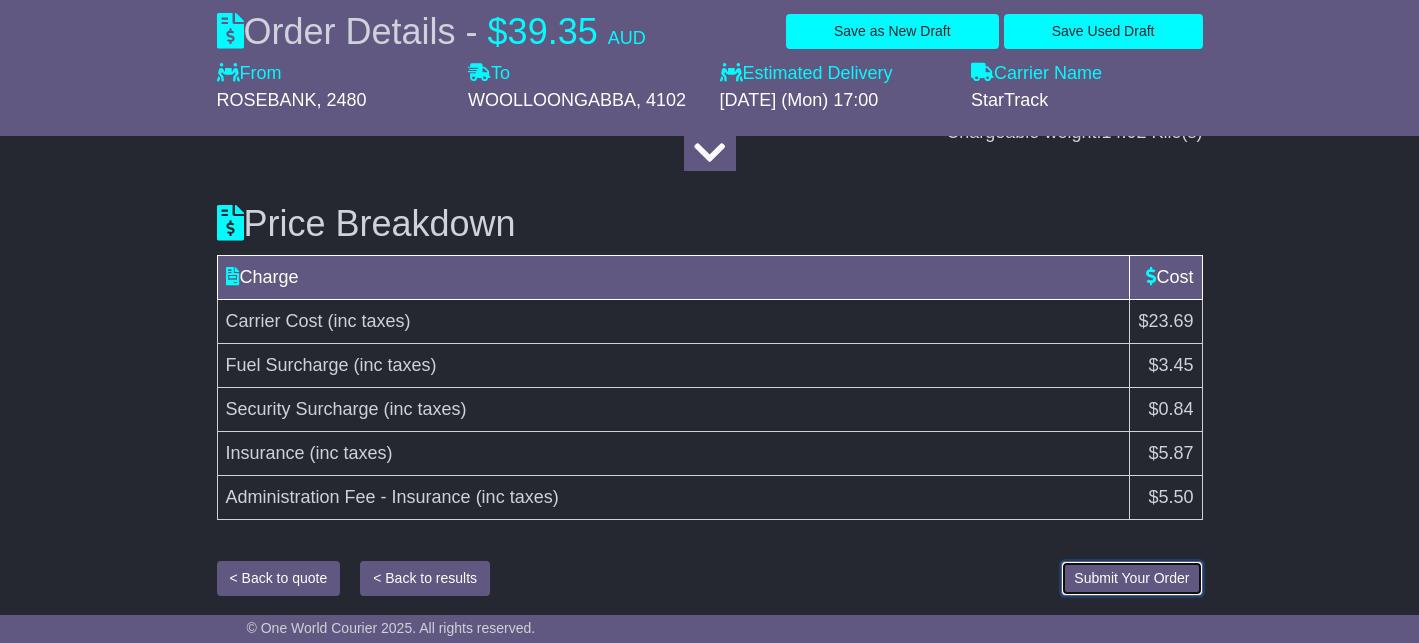 click on "Submit Your Order" at bounding box center (1131, 578) 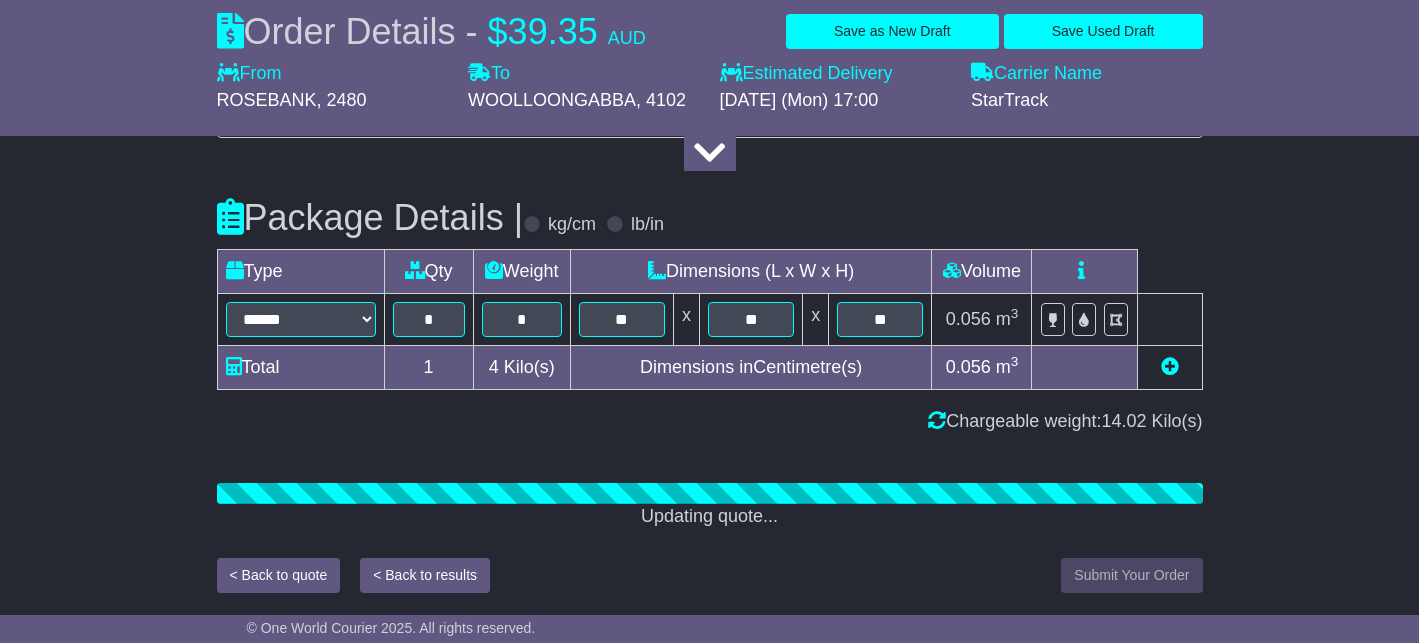 scroll, scrollTop: 2376, scrollLeft: 0, axis: vertical 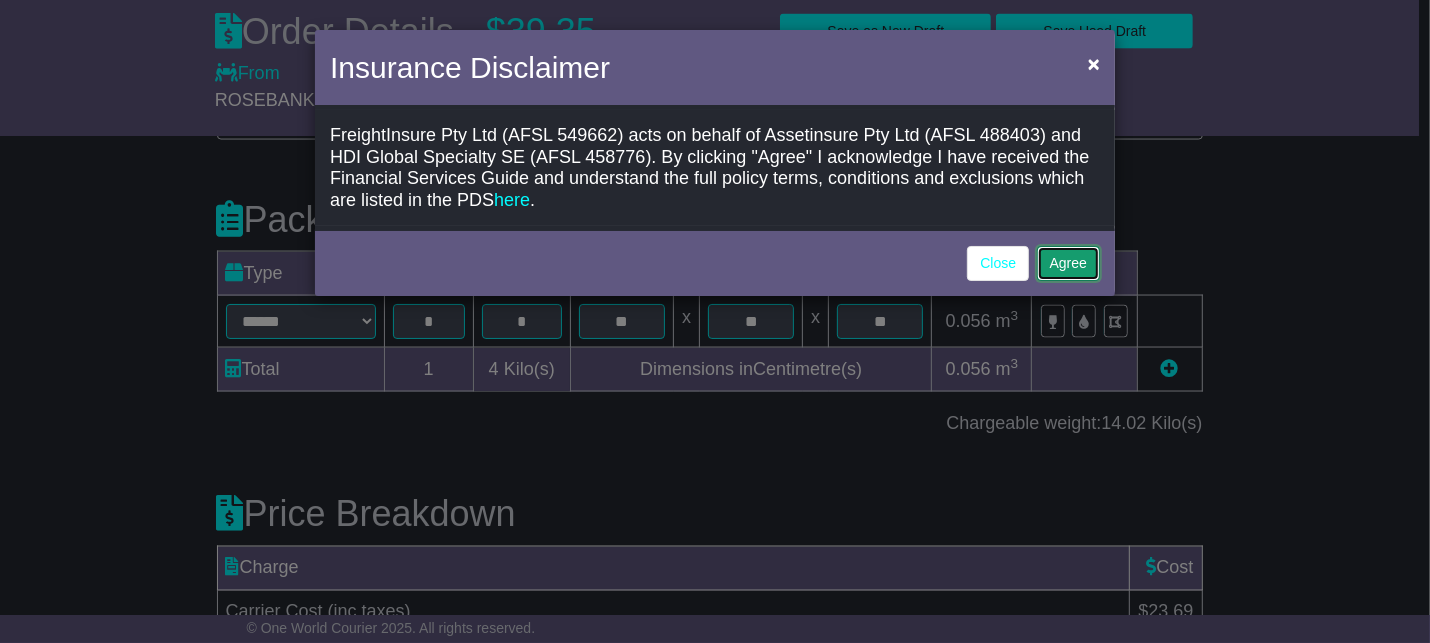 click on "Agree" 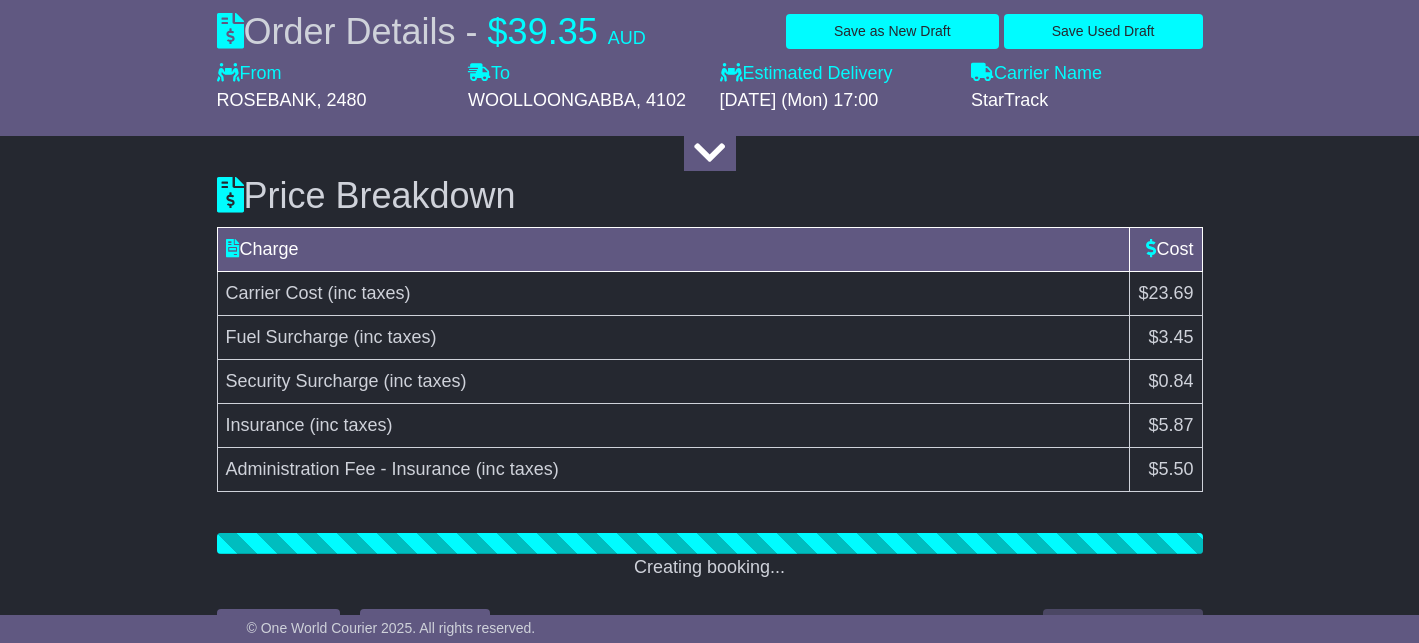 scroll, scrollTop: 2742, scrollLeft: 0, axis: vertical 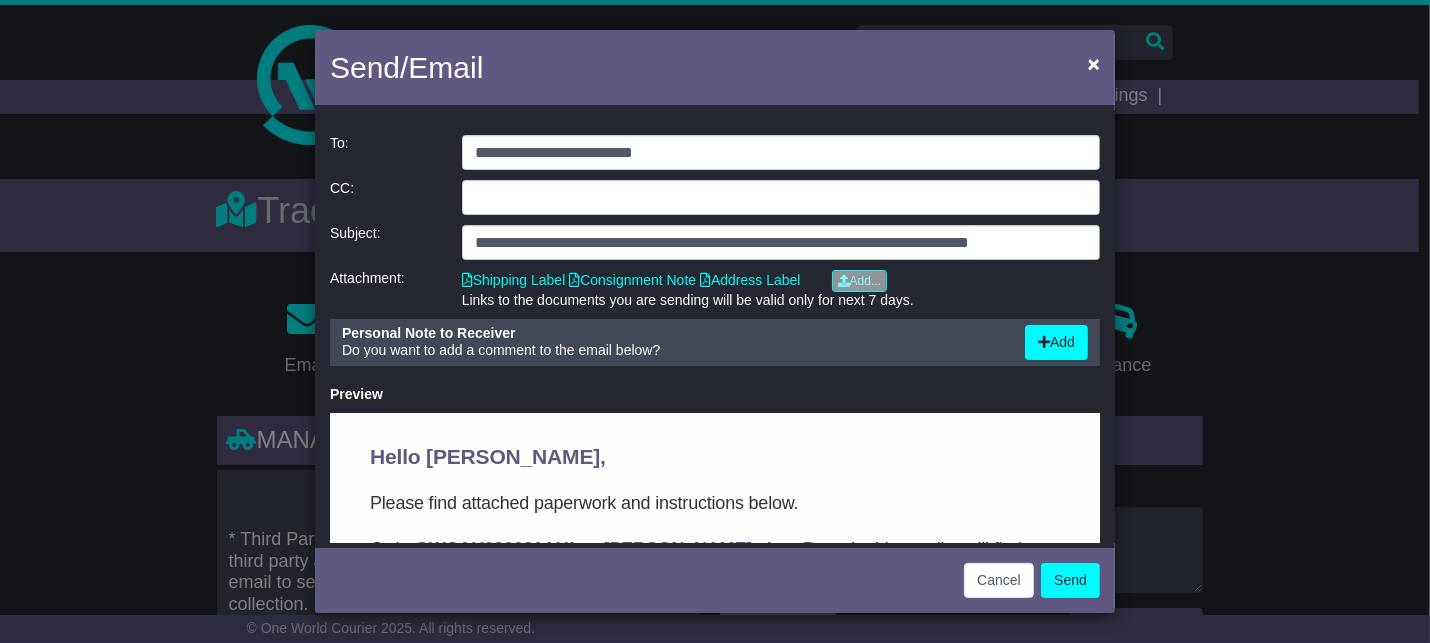 click on "Links to the documents you are sending will be valid only for next 7 days." 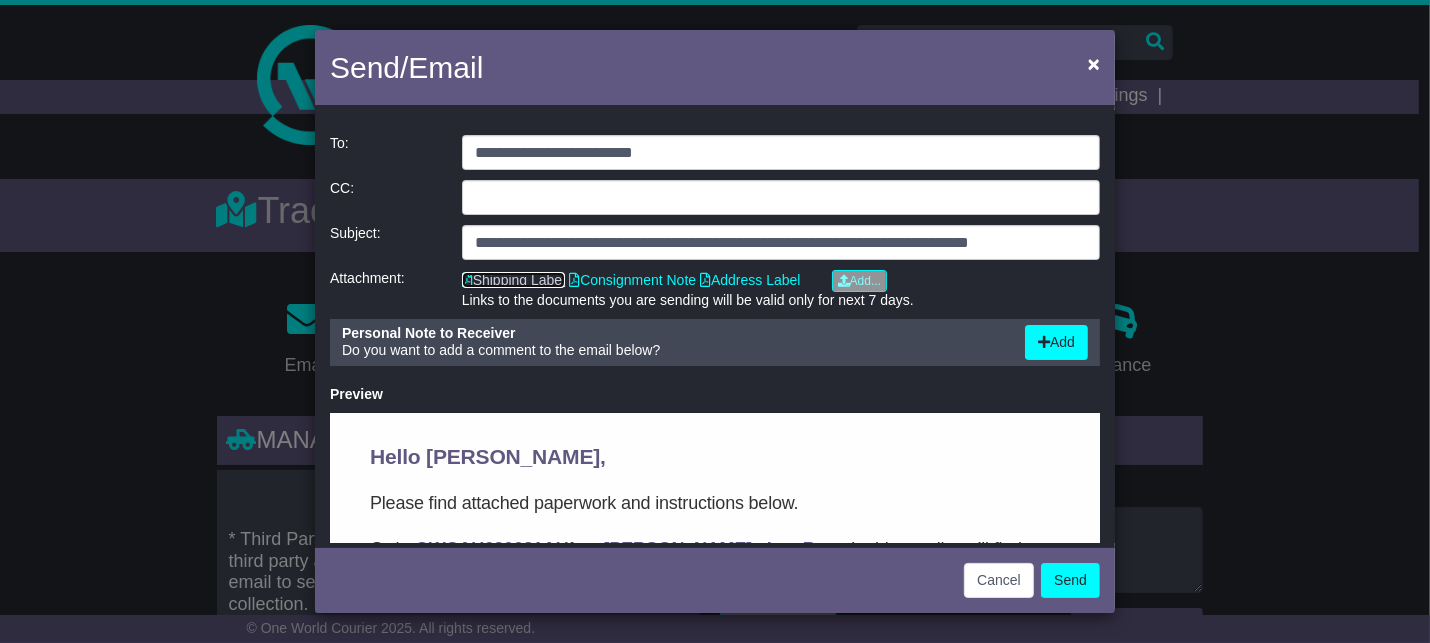 click on "Shipping Label" 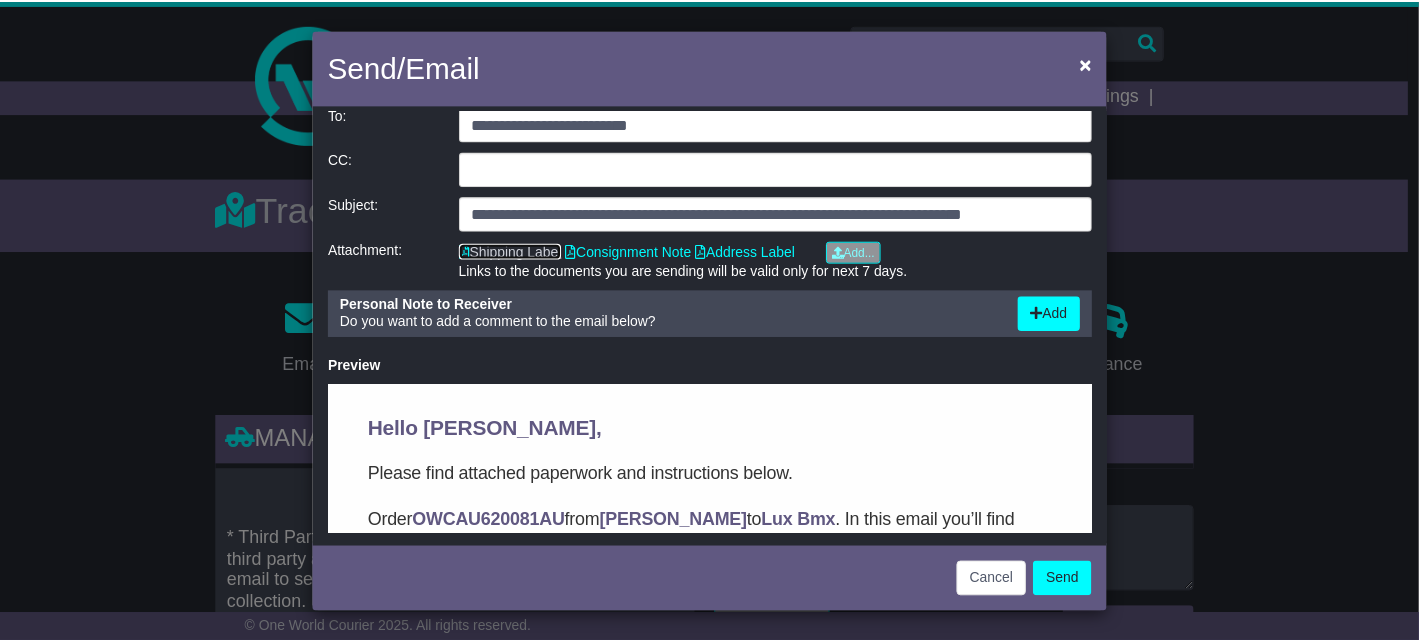 scroll, scrollTop: 35, scrollLeft: 0, axis: vertical 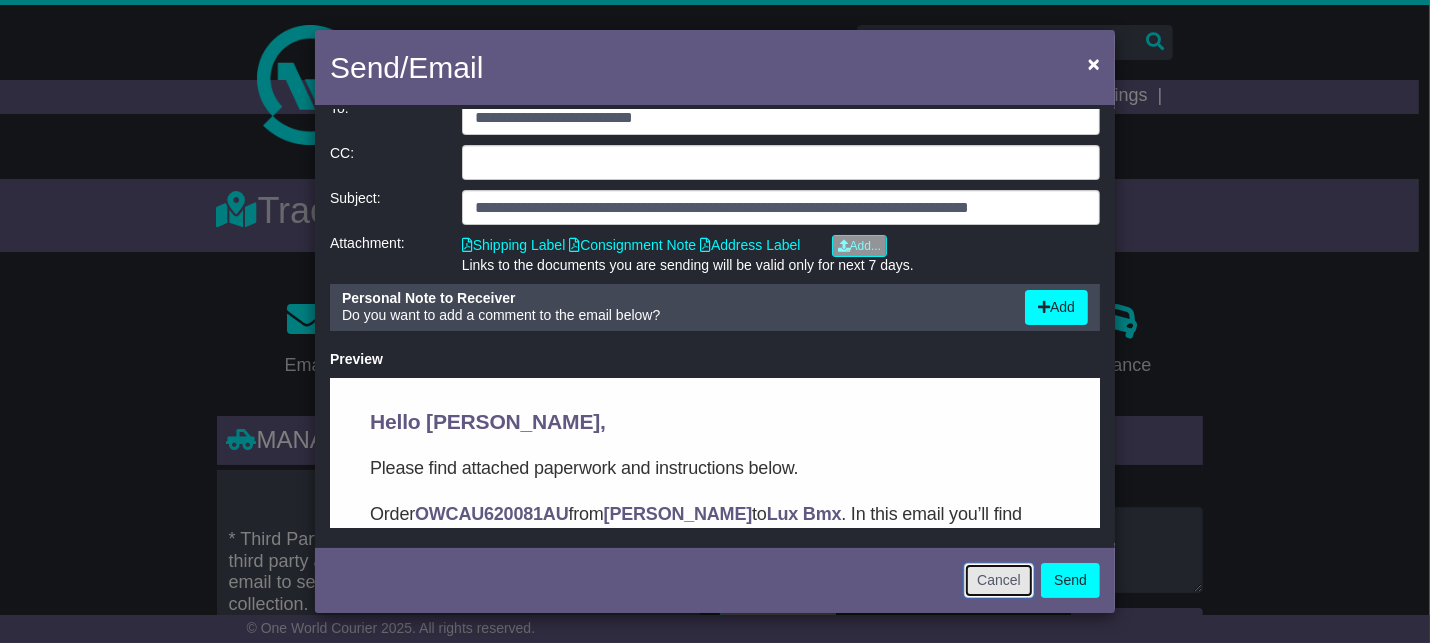 click on "Cancel" 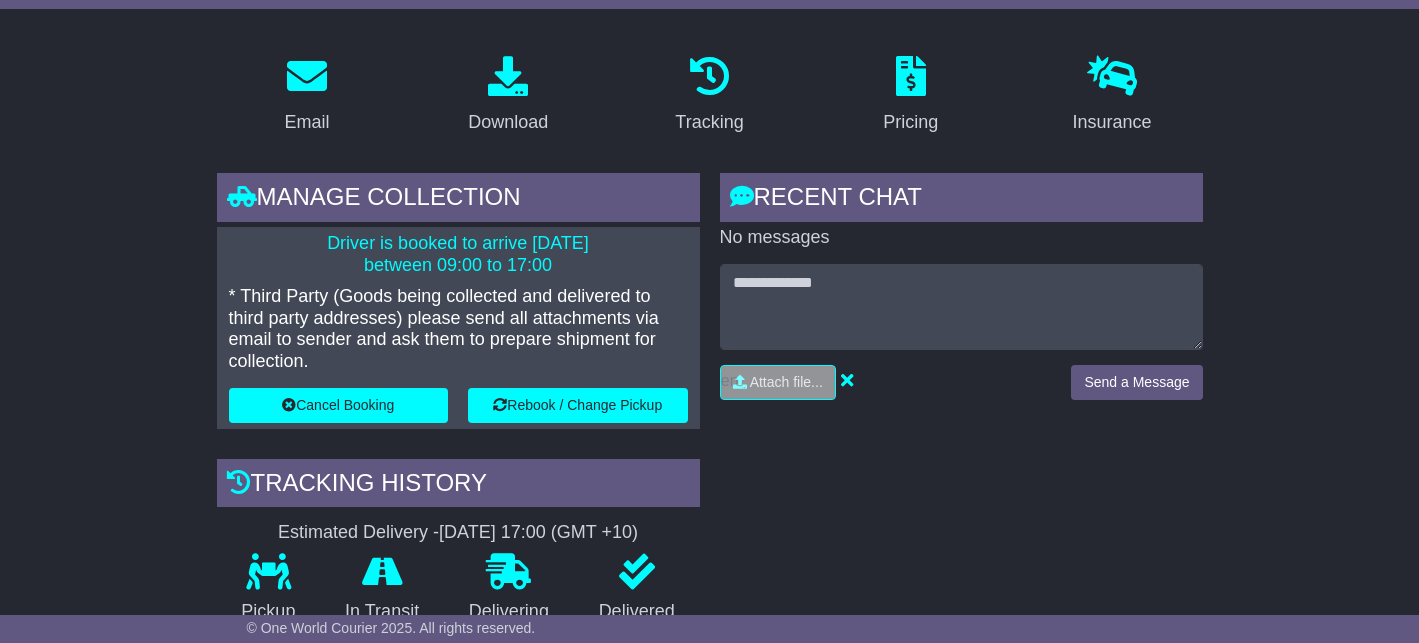 scroll, scrollTop: 297, scrollLeft: 0, axis: vertical 